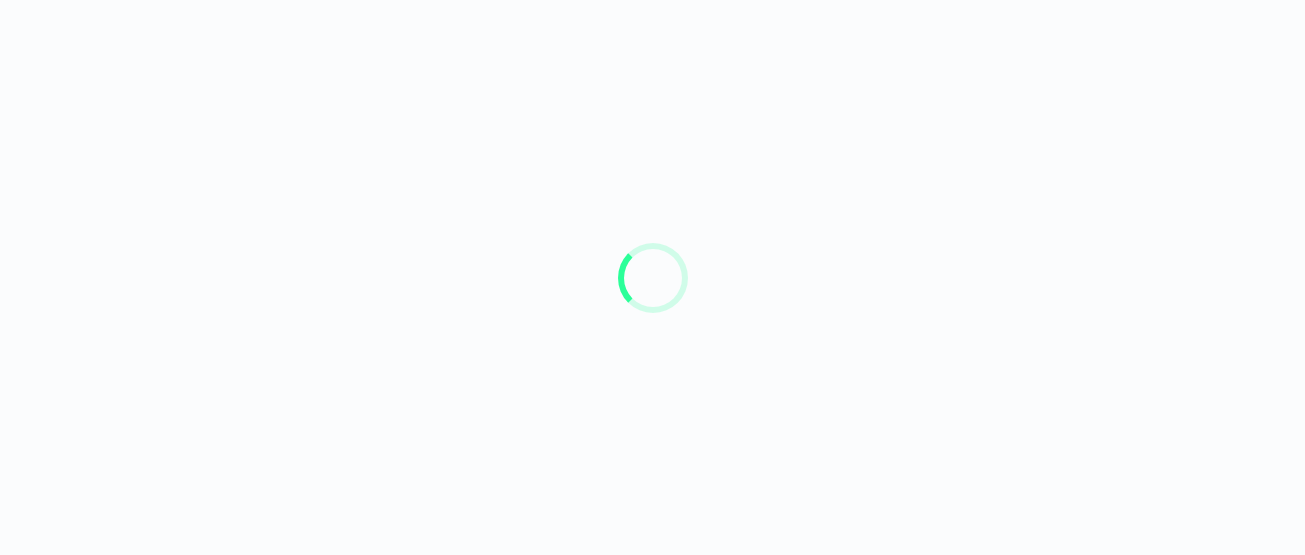 scroll, scrollTop: 0, scrollLeft: 0, axis: both 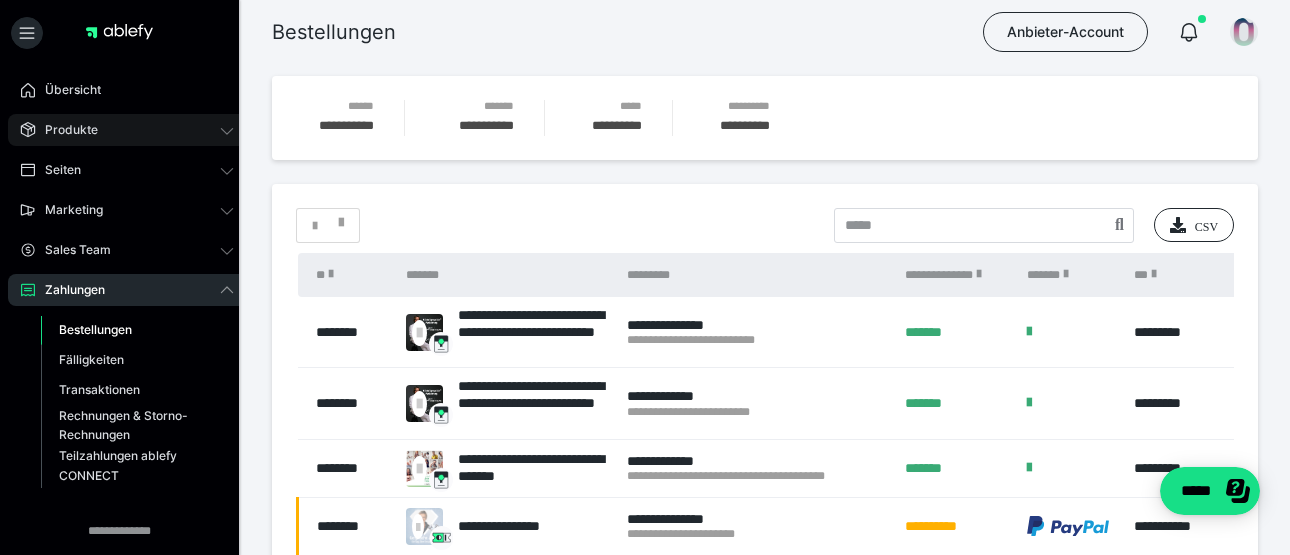 click on "Produkte" at bounding box center (64, 130) 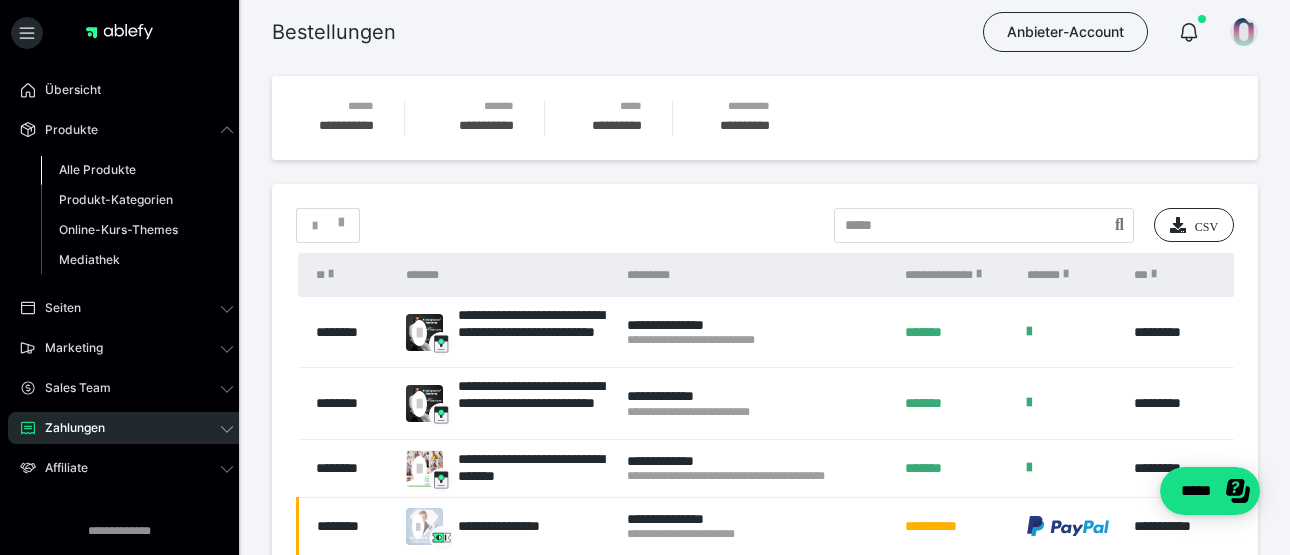 click on "Alle Produkte" at bounding box center [97, 169] 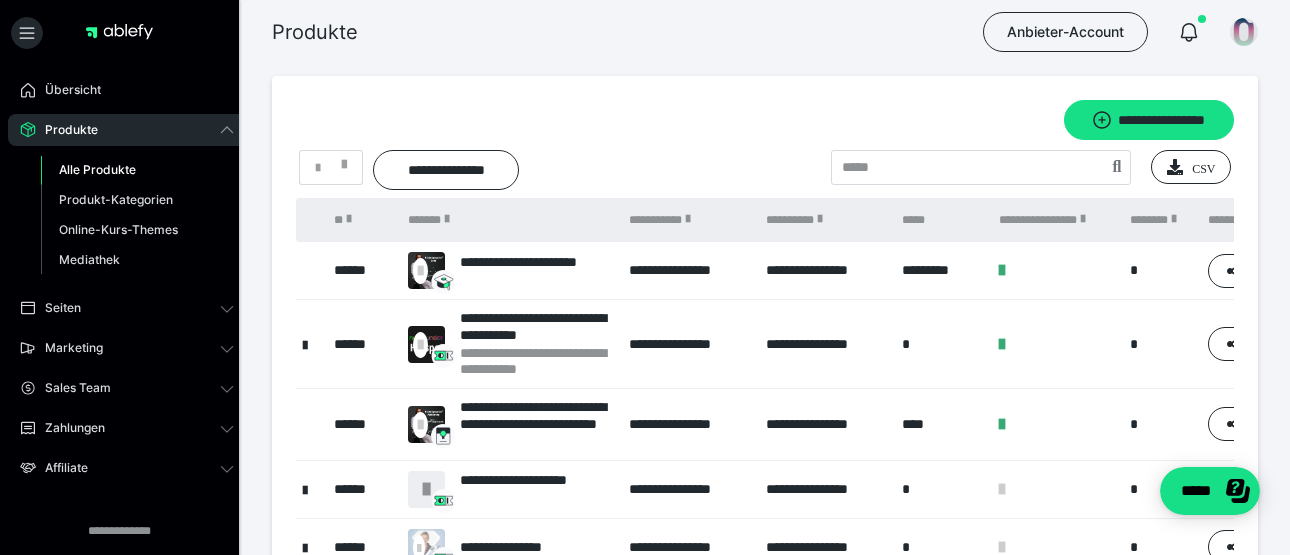 scroll, scrollTop: 416, scrollLeft: 0, axis: vertical 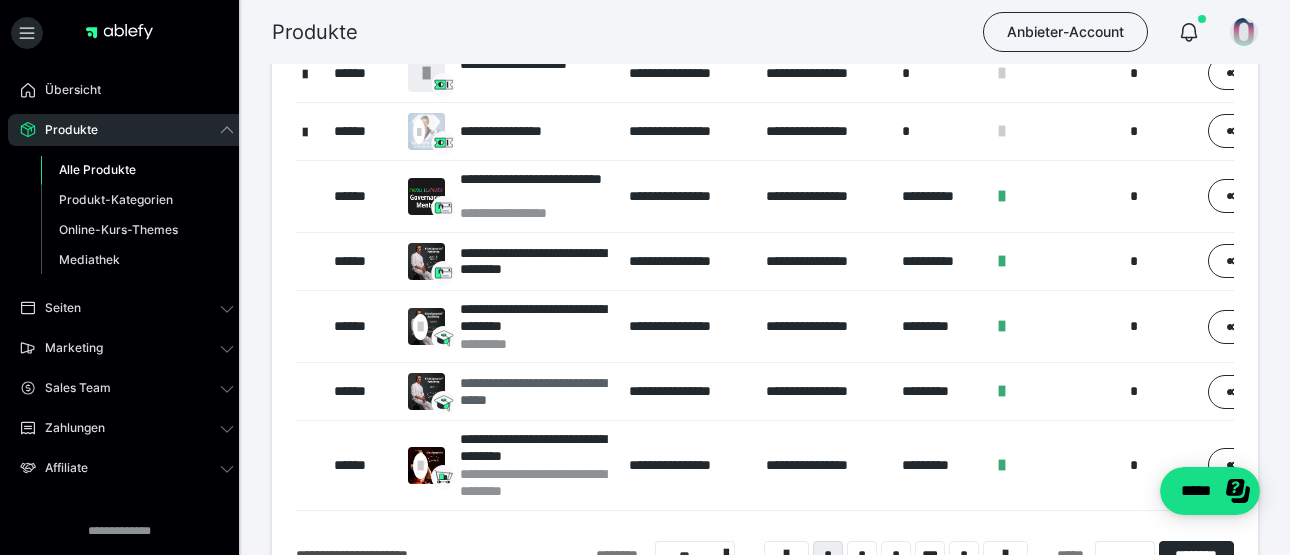 click on "**********" at bounding box center (534, 392) 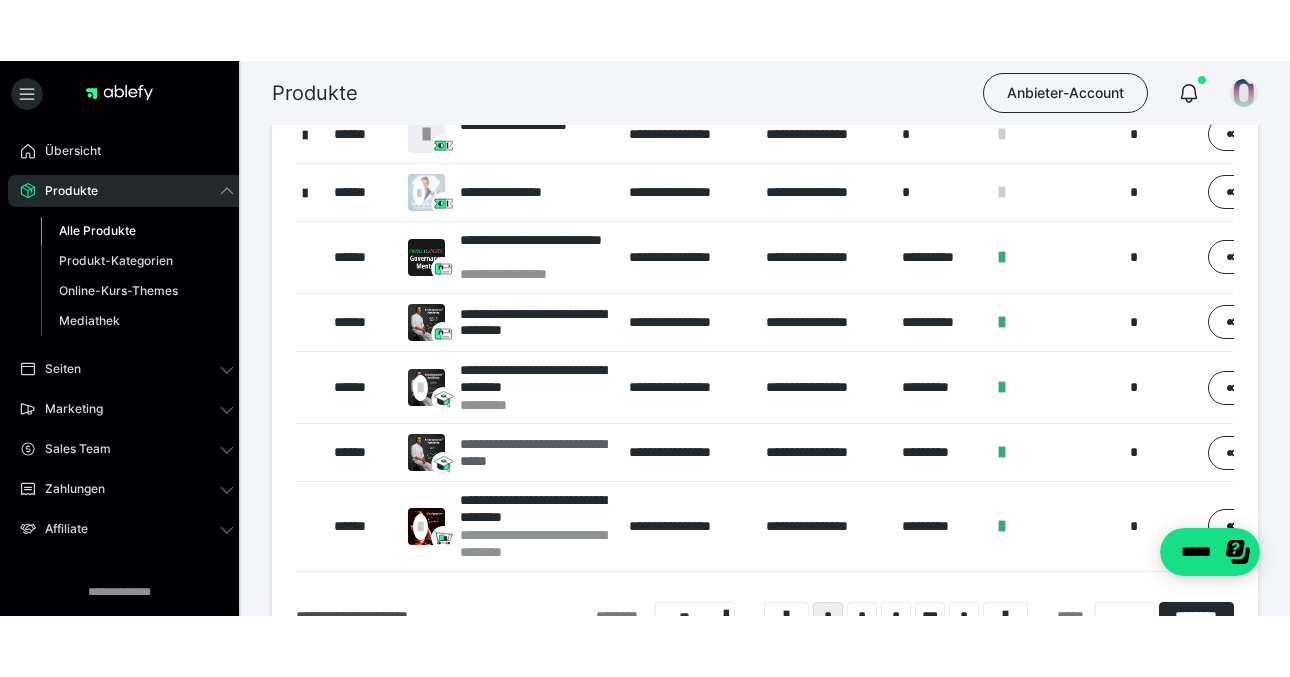 scroll, scrollTop: 0, scrollLeft: 0, axis: both 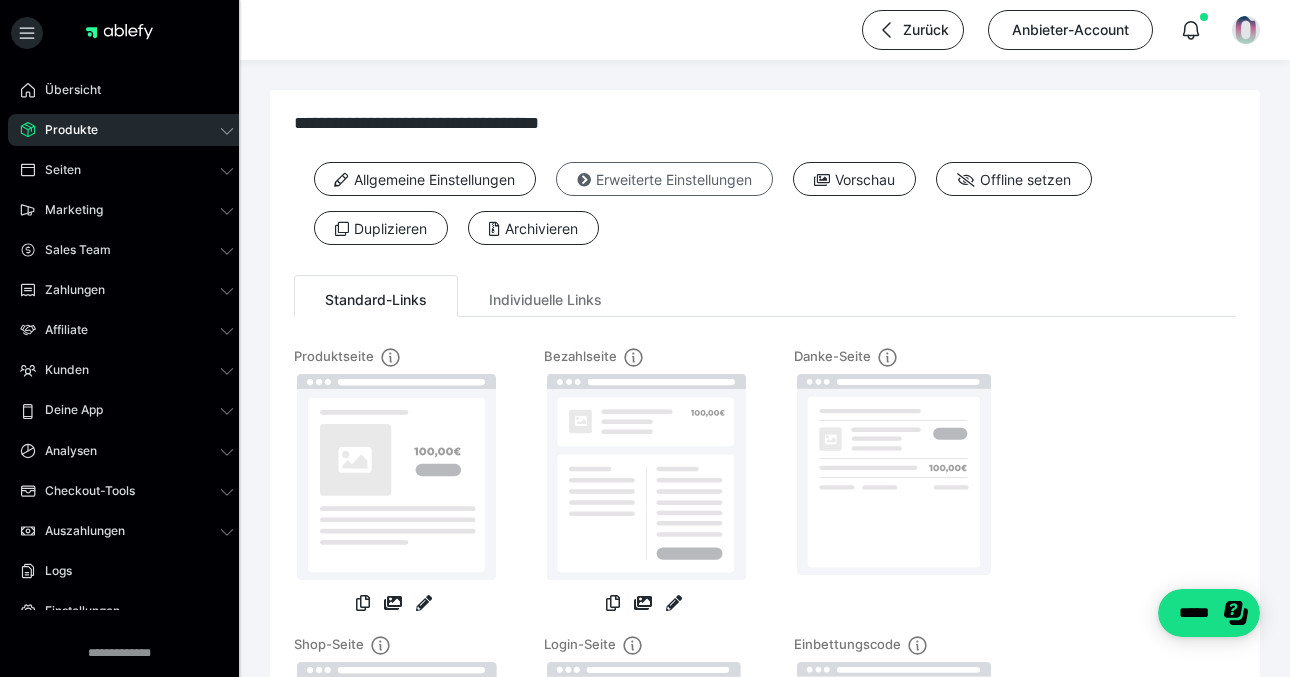 click on "Erweiterte Einstellungen" at bounding box center [664, 179] 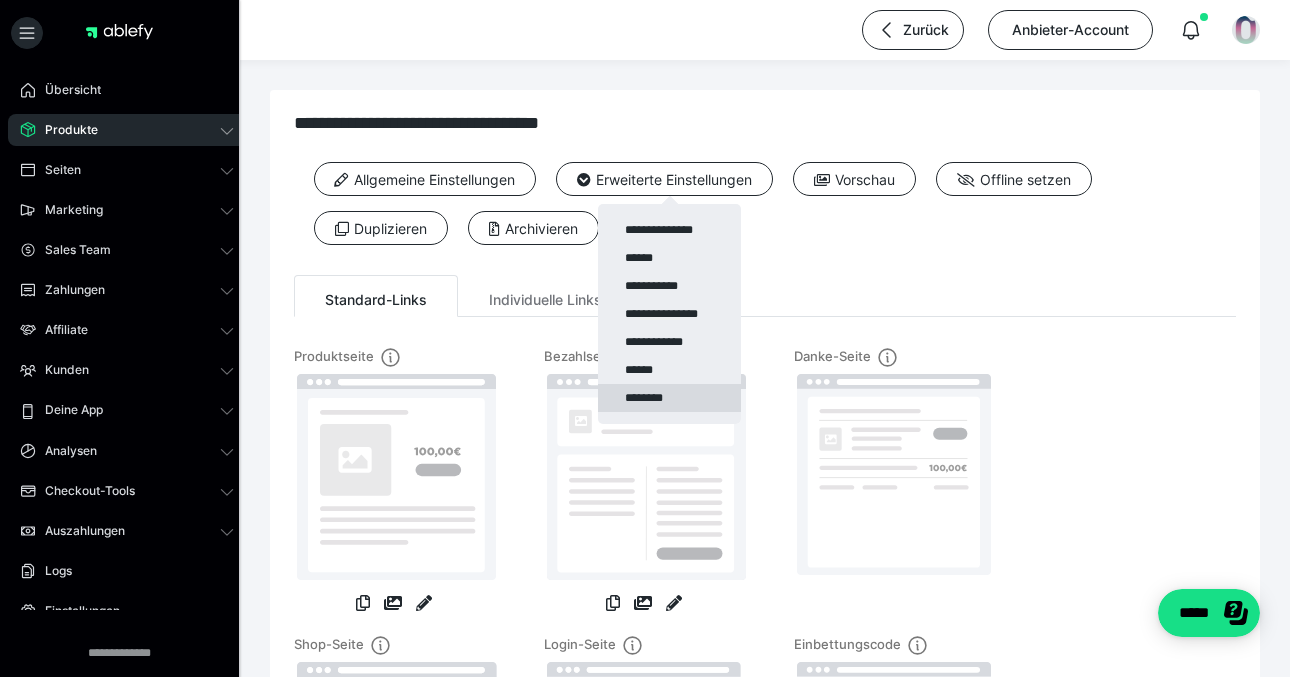 click on "********" at bounding box center [669, 398] 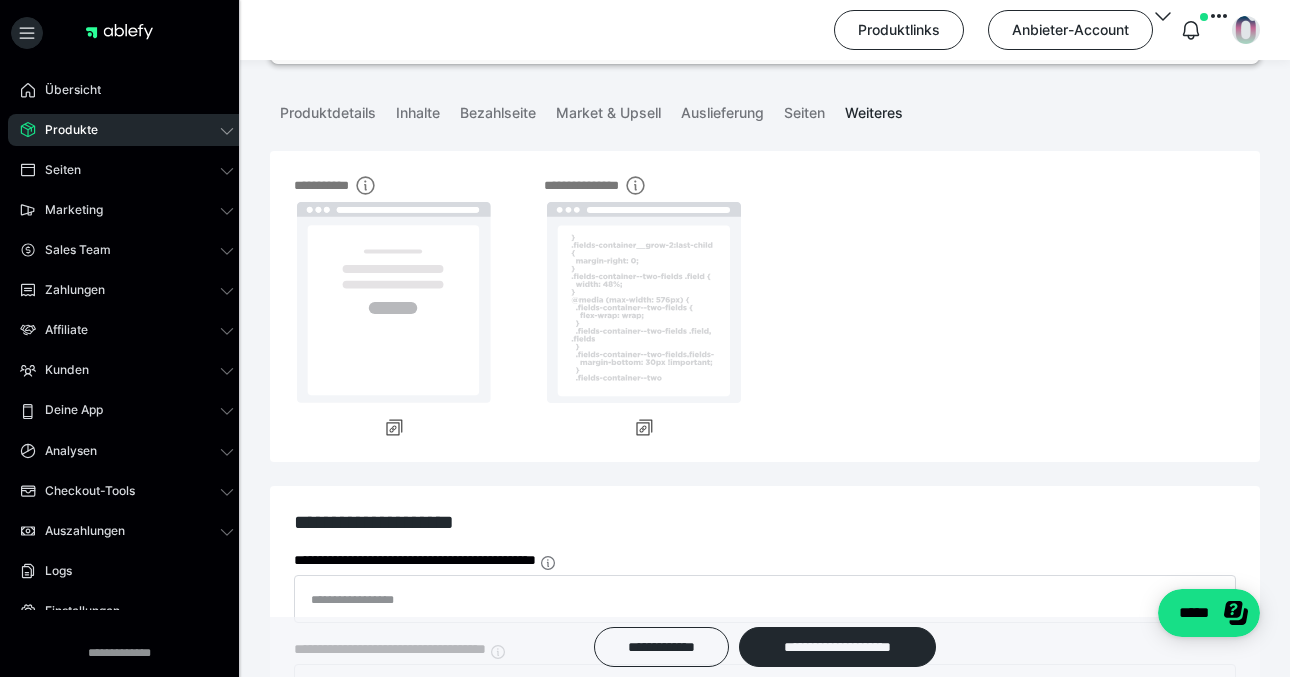 scroll, scrollTop: 0, scrollLeft: 0, axis: both 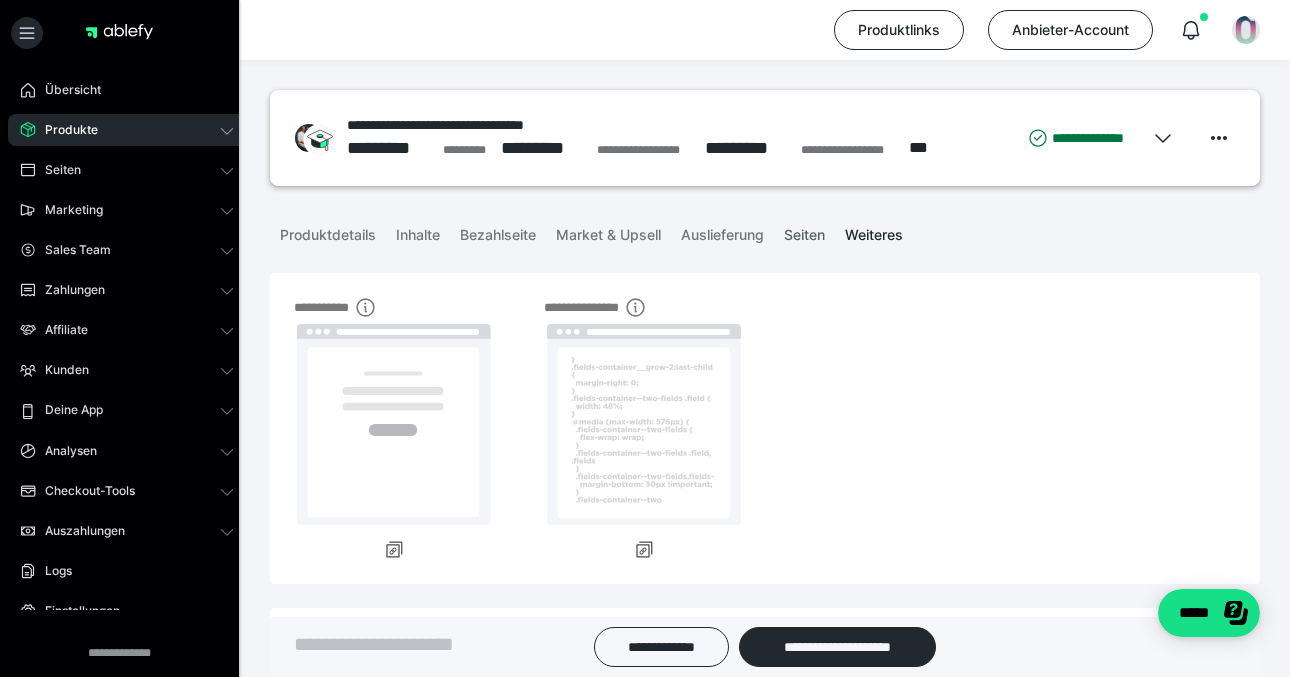 click on "Seiten" at bounding box center [804, 231] 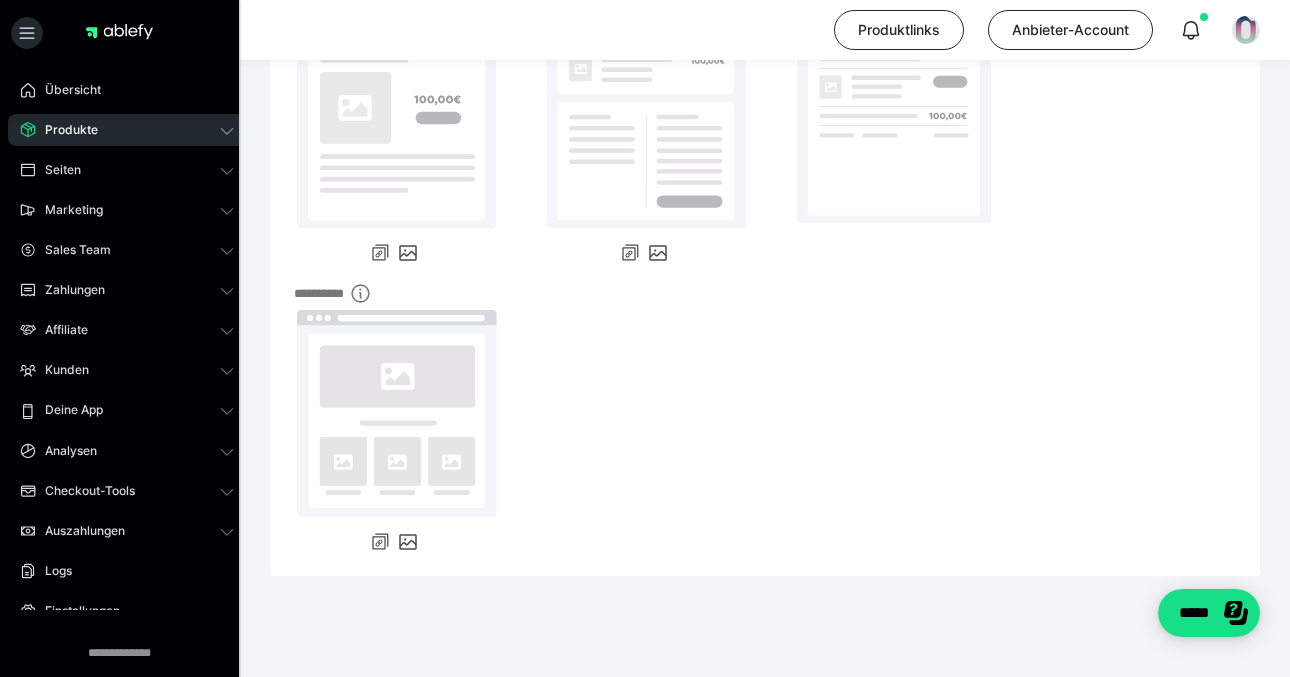scroll, scrollTop: 13, scrollLeft: 0, axis: vertical 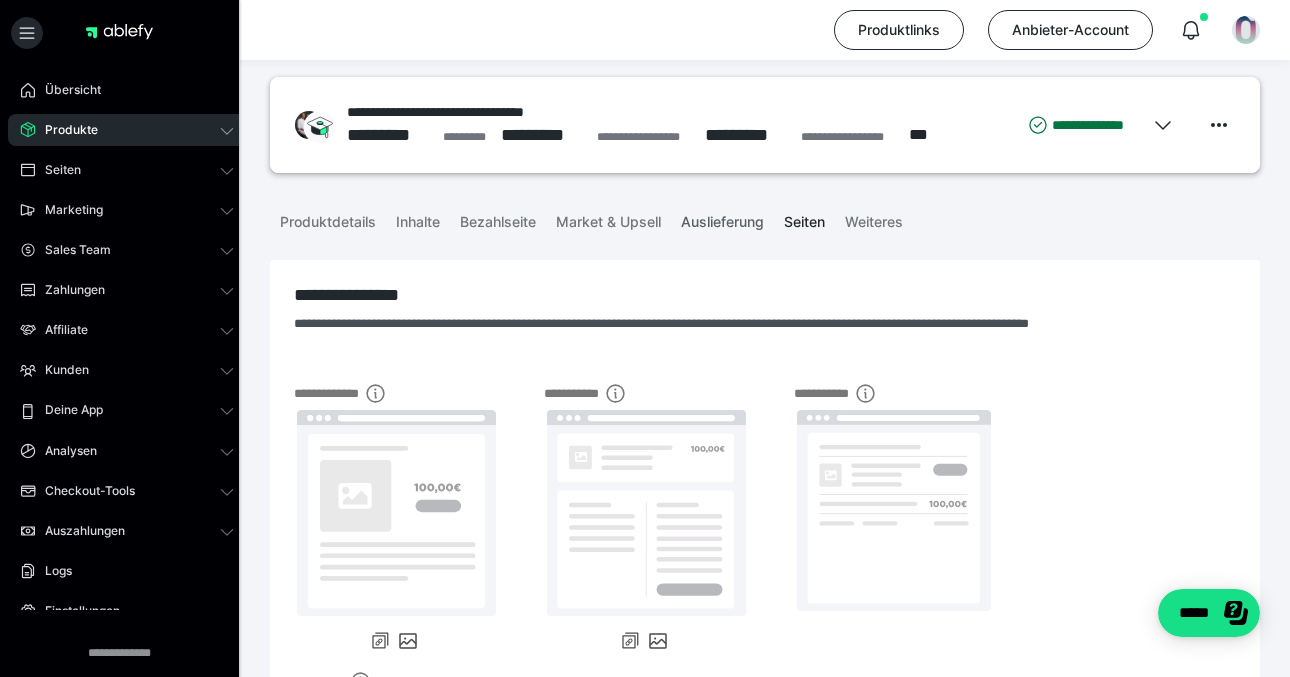 click on "Auslieferung" at bounding box center [722, 218] 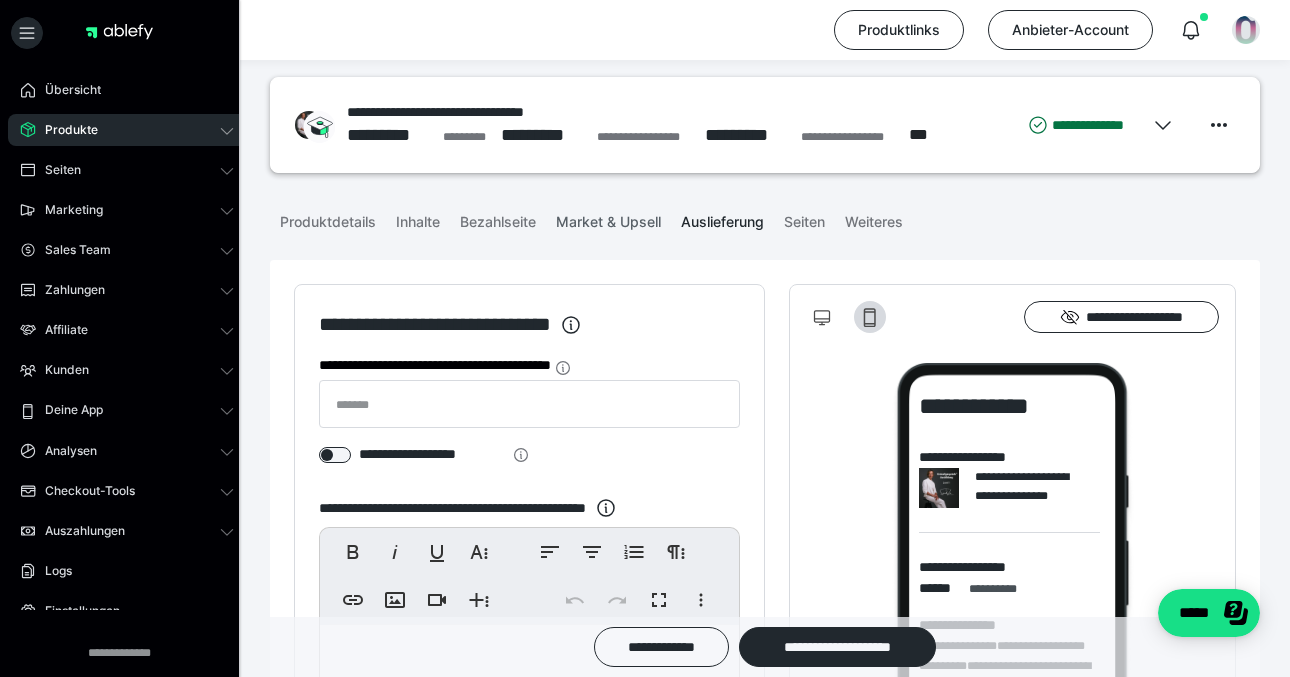 click on "Market & Upsell" at bounding box center [608, 218] 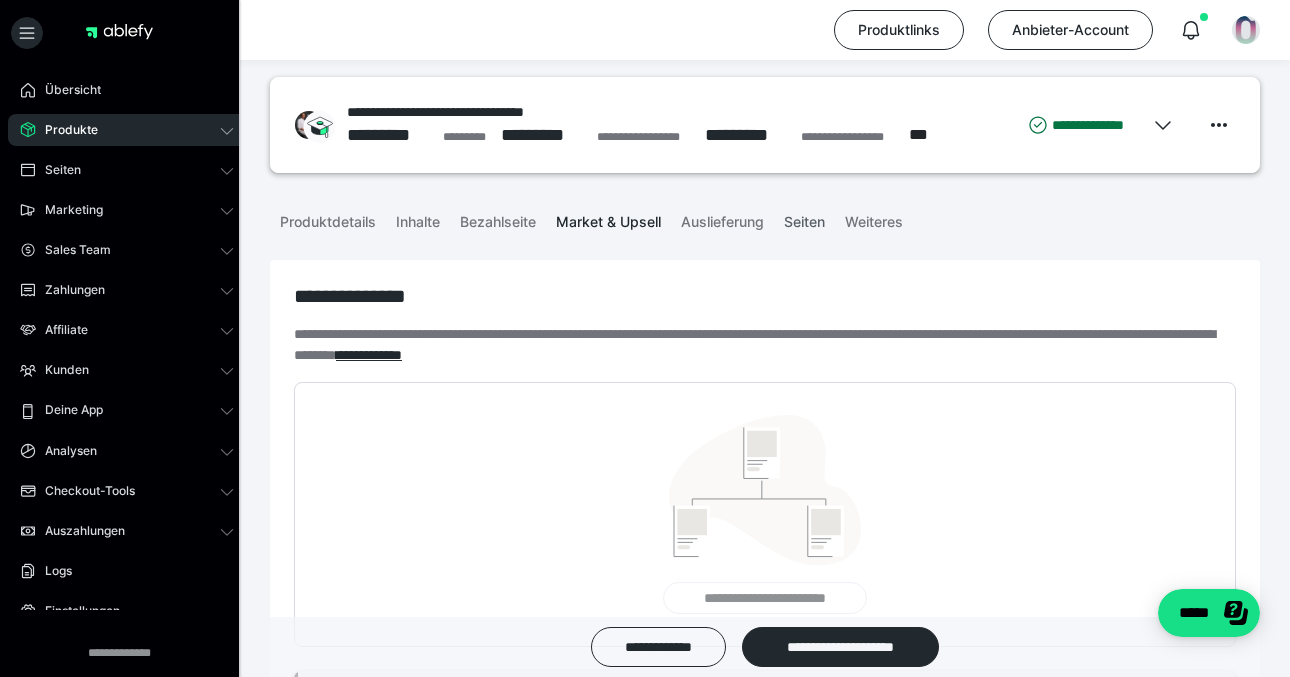click on "Seiten" at bounding box center (804, 218) 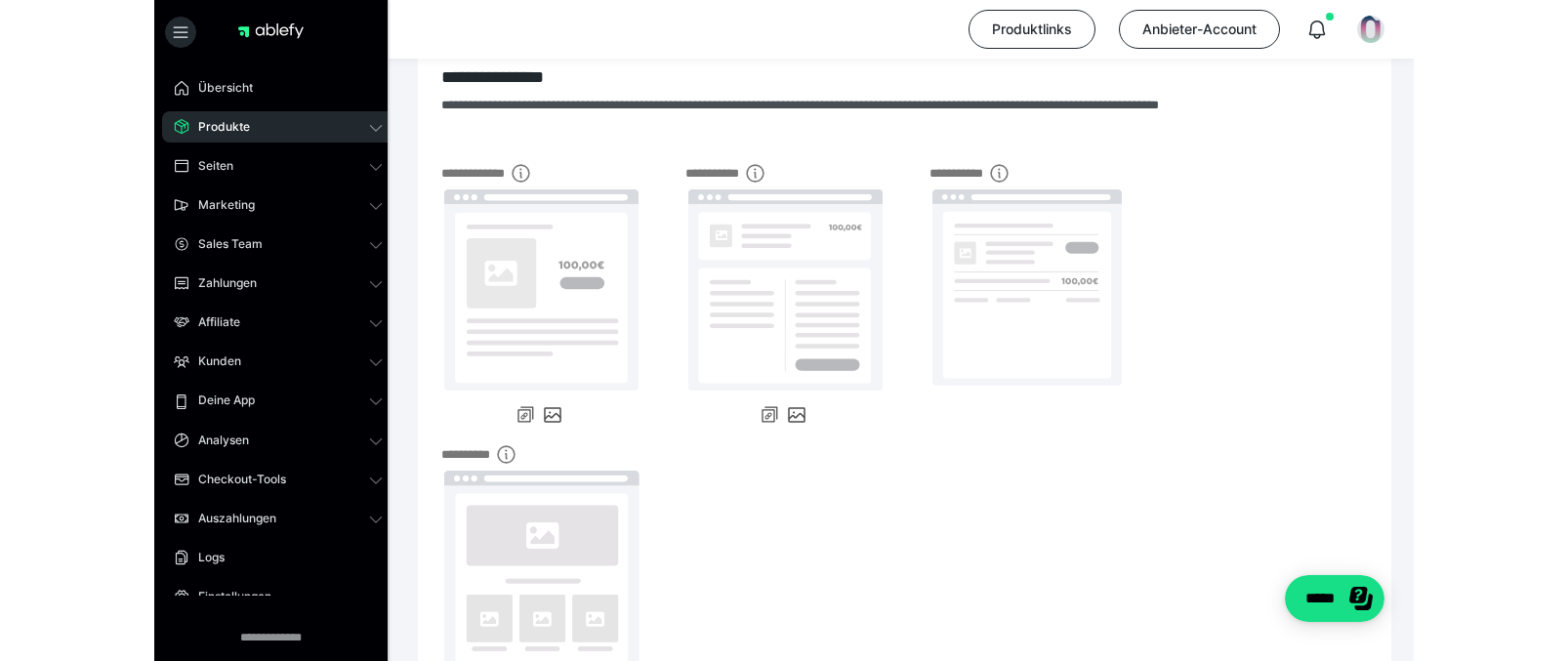 scroll, scrollTop: 109, scrollLeft: 0, axis: vertical 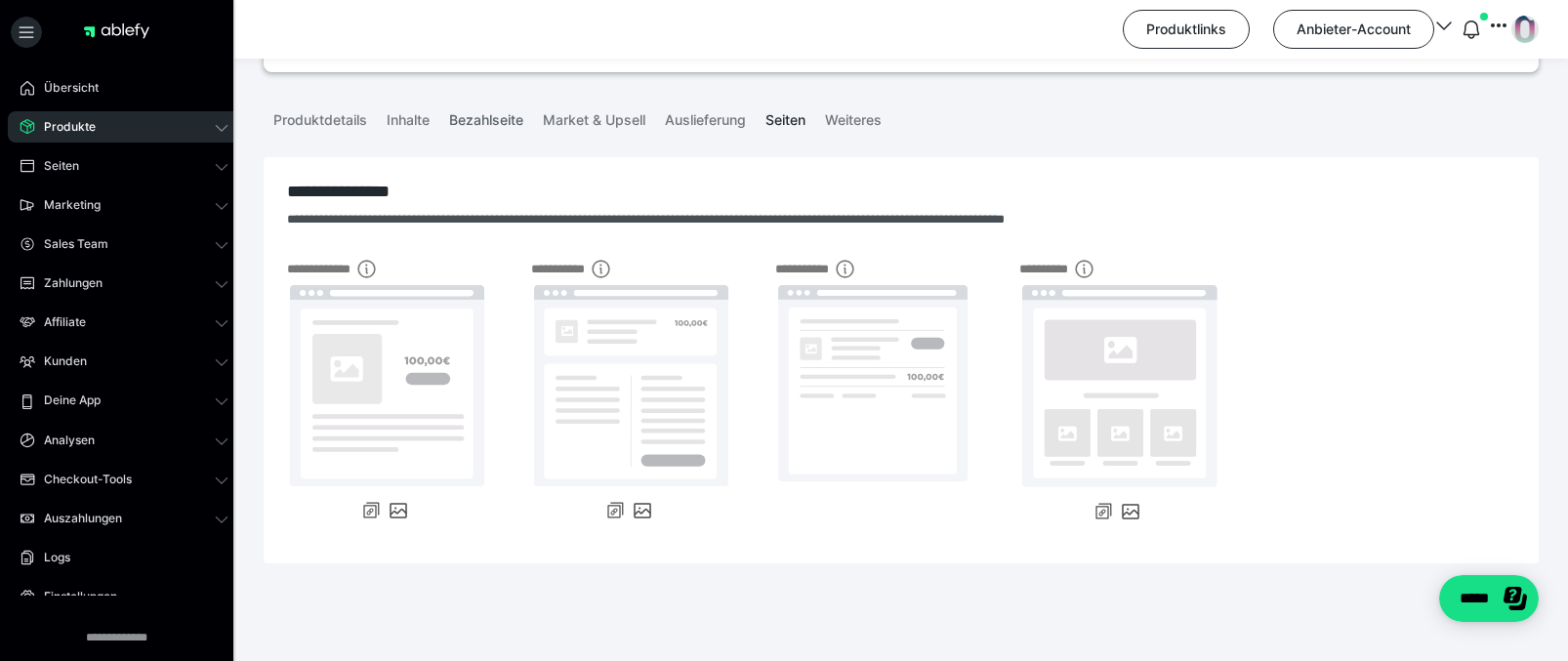 click on "Bezahlseite" at bounding box center [486, 116] 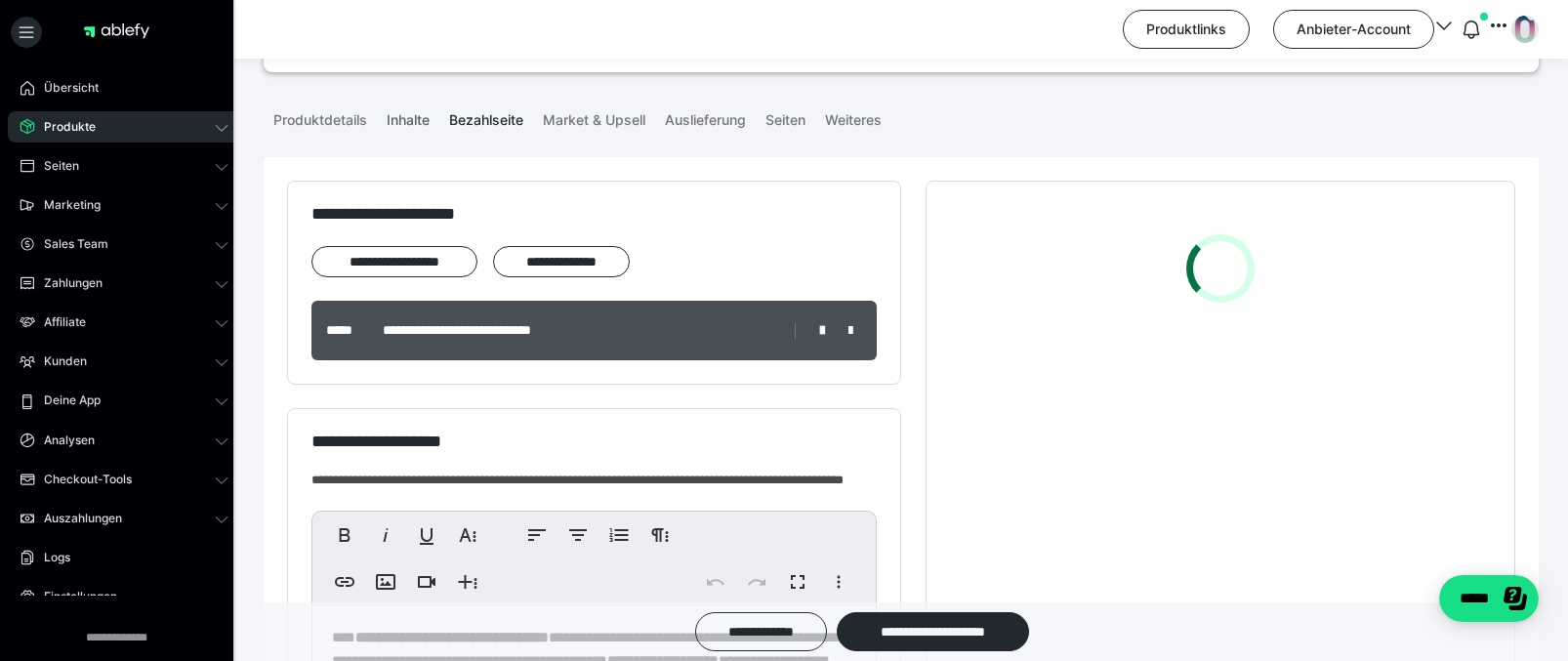 click on "Inhalte" at bounding box center [408, 116] 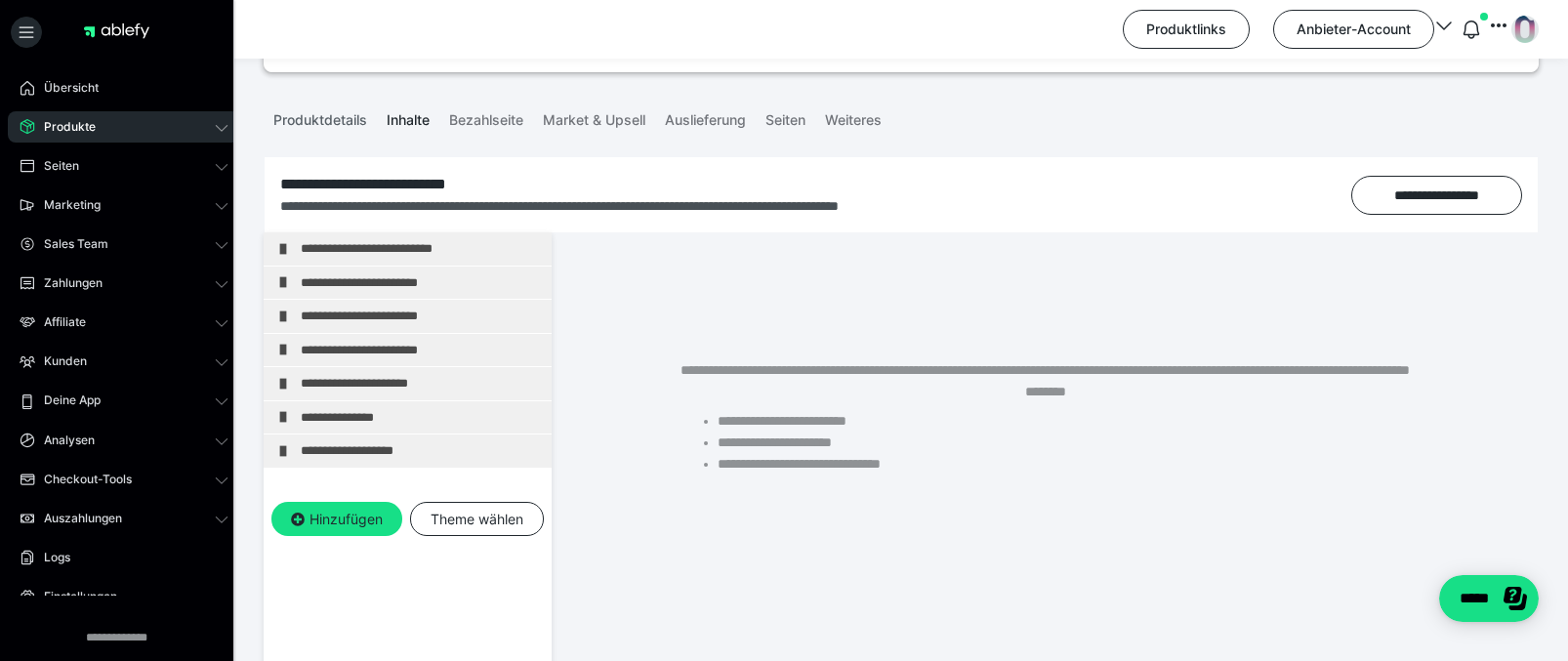 click on "Produktdetails" at bounding box center [320, 116] 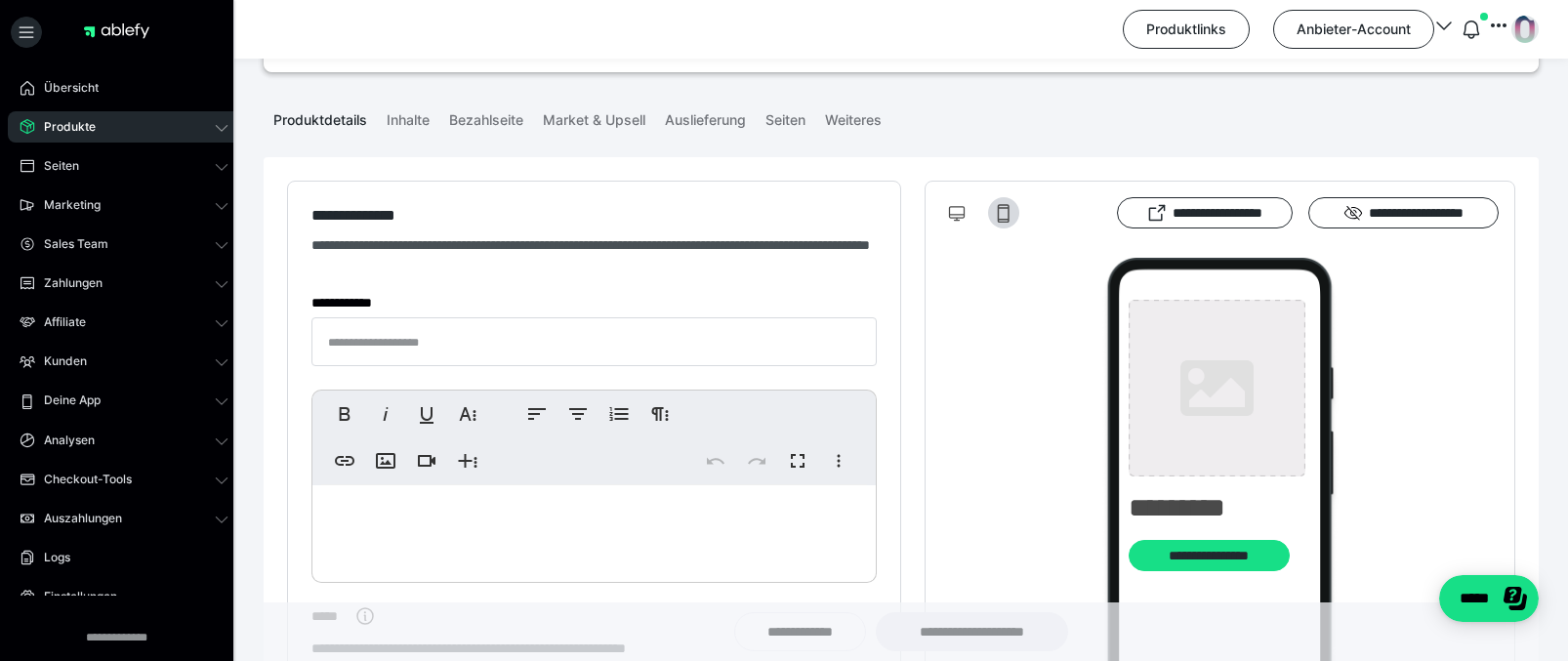 type on "**********" 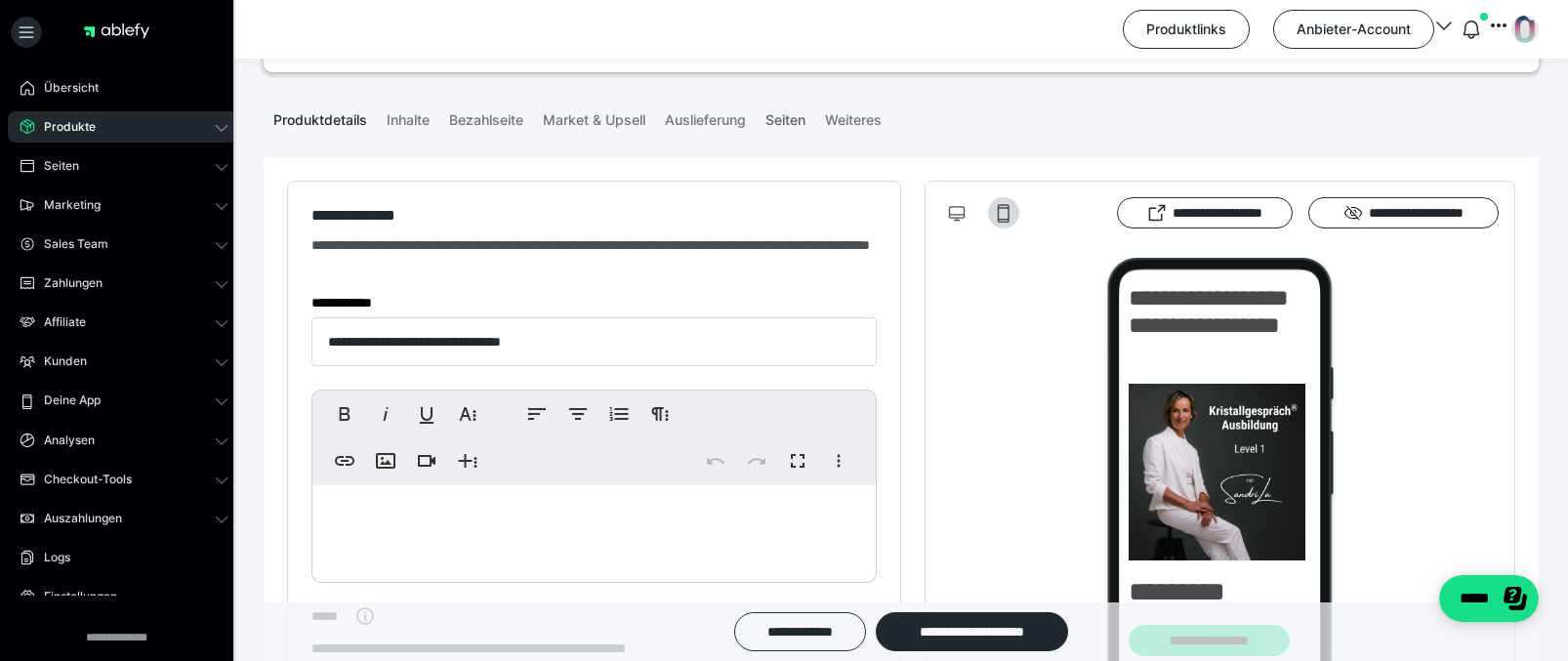 click on "Seiten" at bounding box center [785, 116] 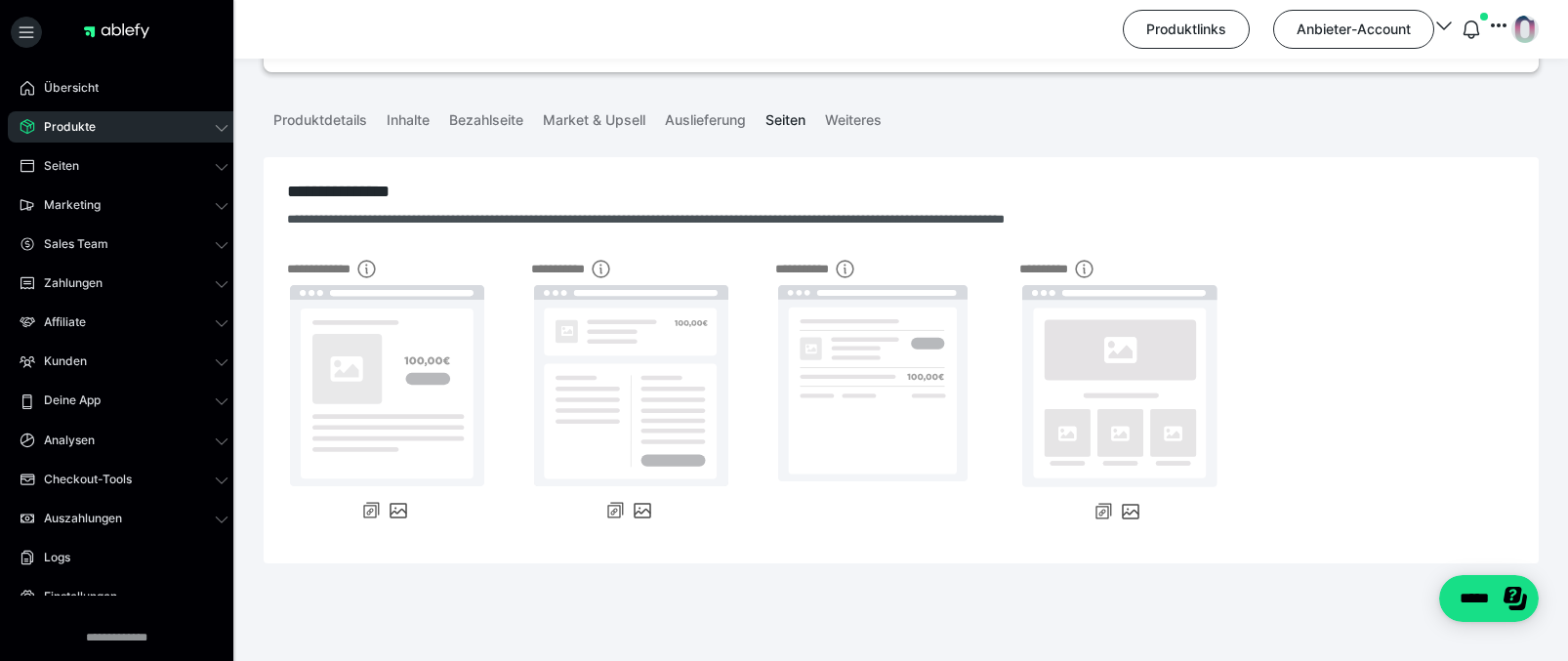 click on "Produkte" at bounding box center (124, 127) 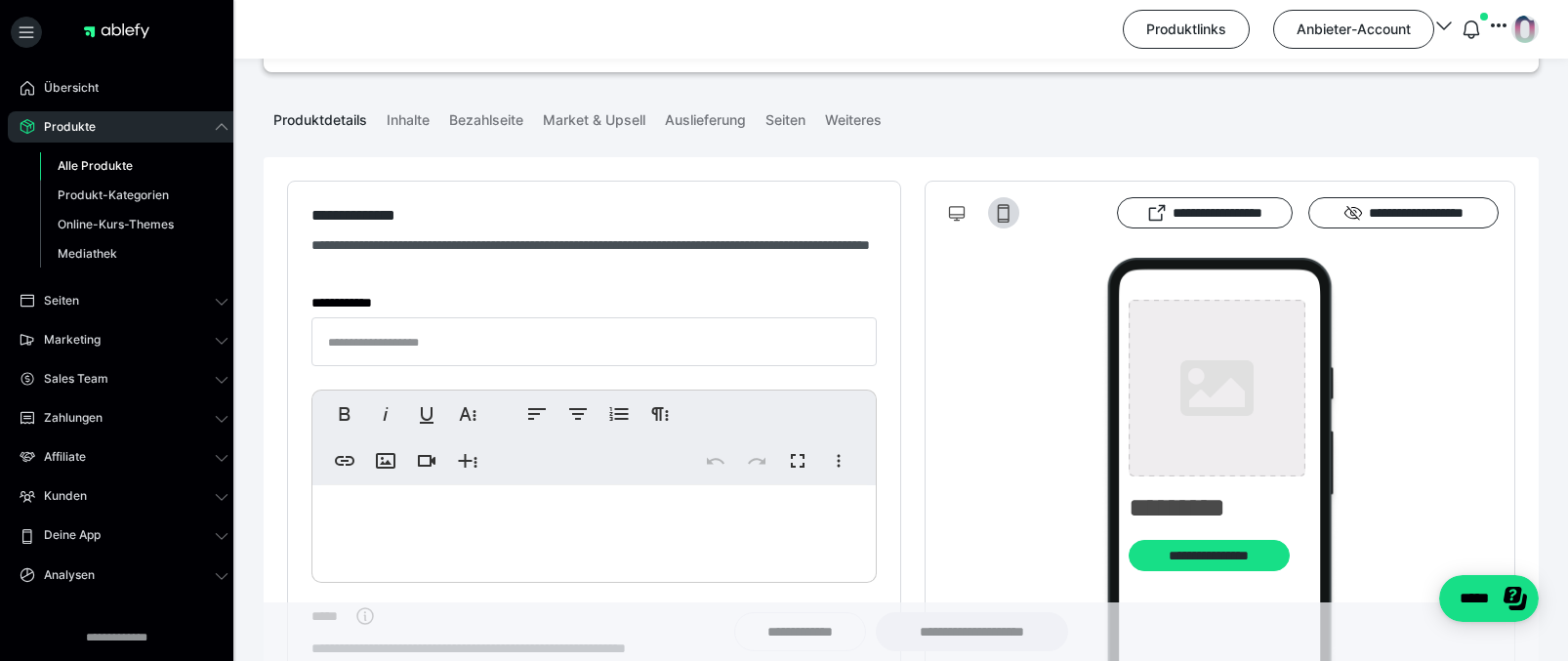 type on "**********" 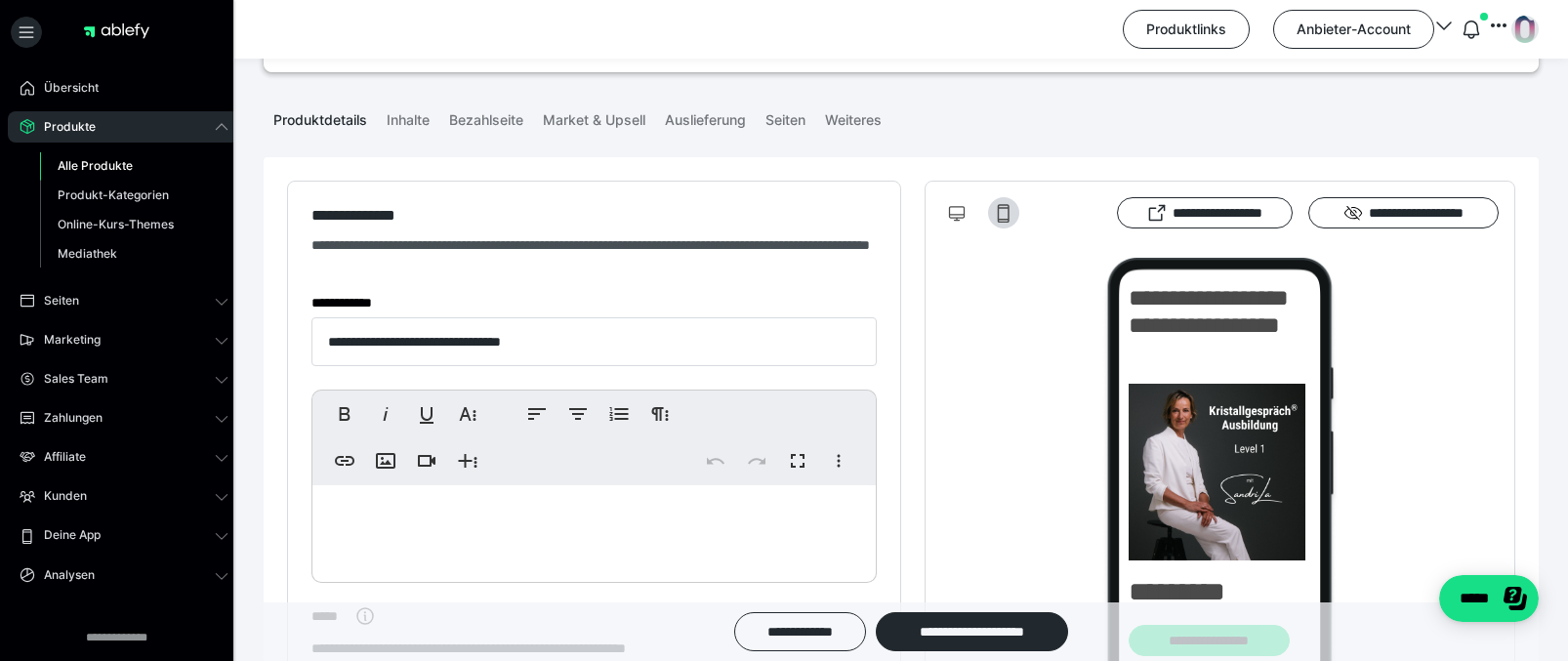 click on "Alle Produkte" at bounding box center (95, 165) 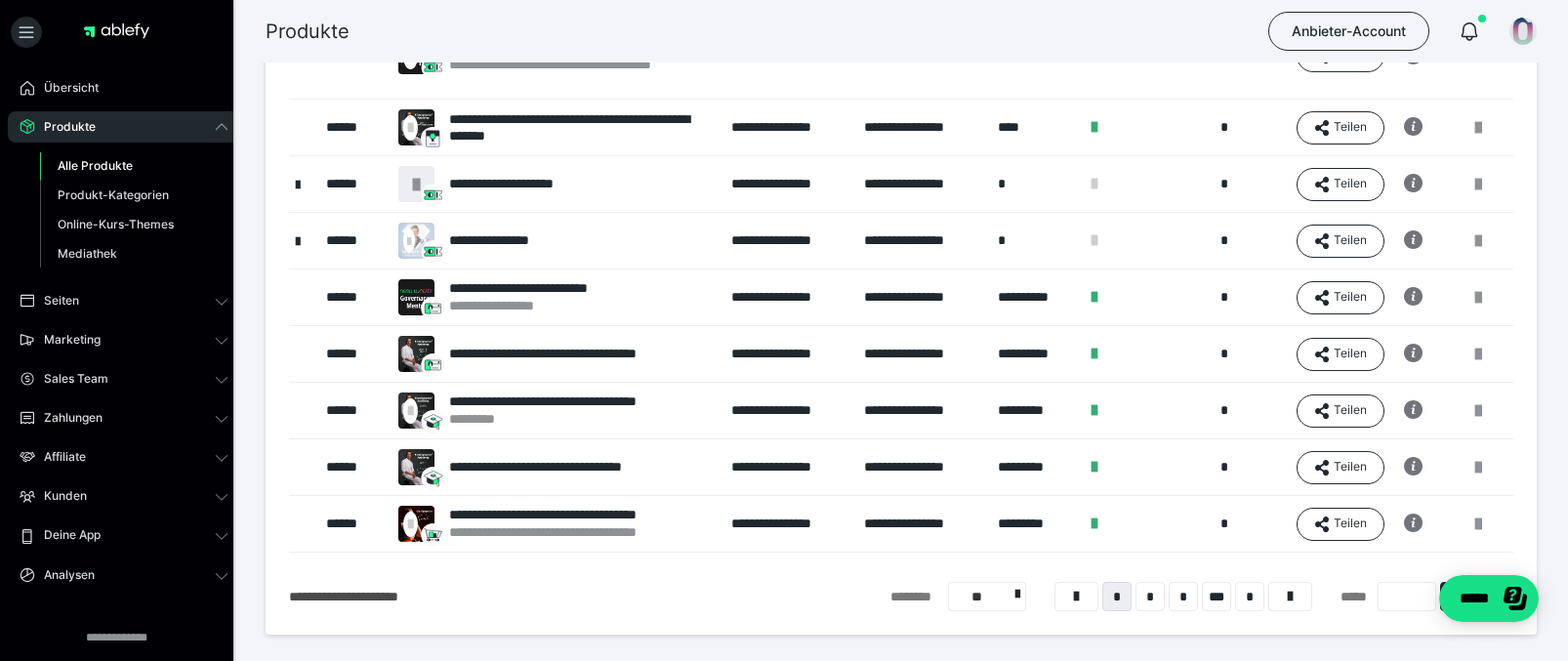 scroll, scrollTop: 375, scrollLeft: 0, axis: vertical 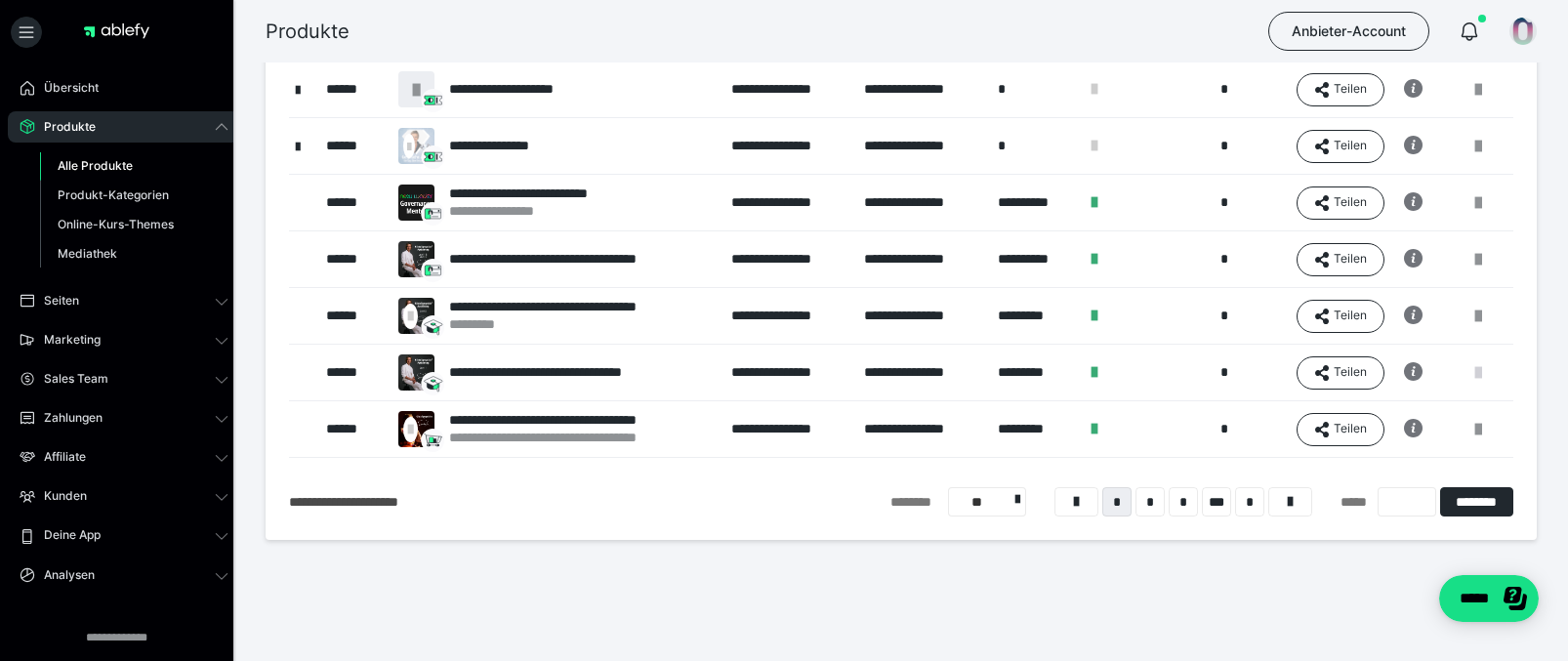 click at bounding box center [1478, 373] 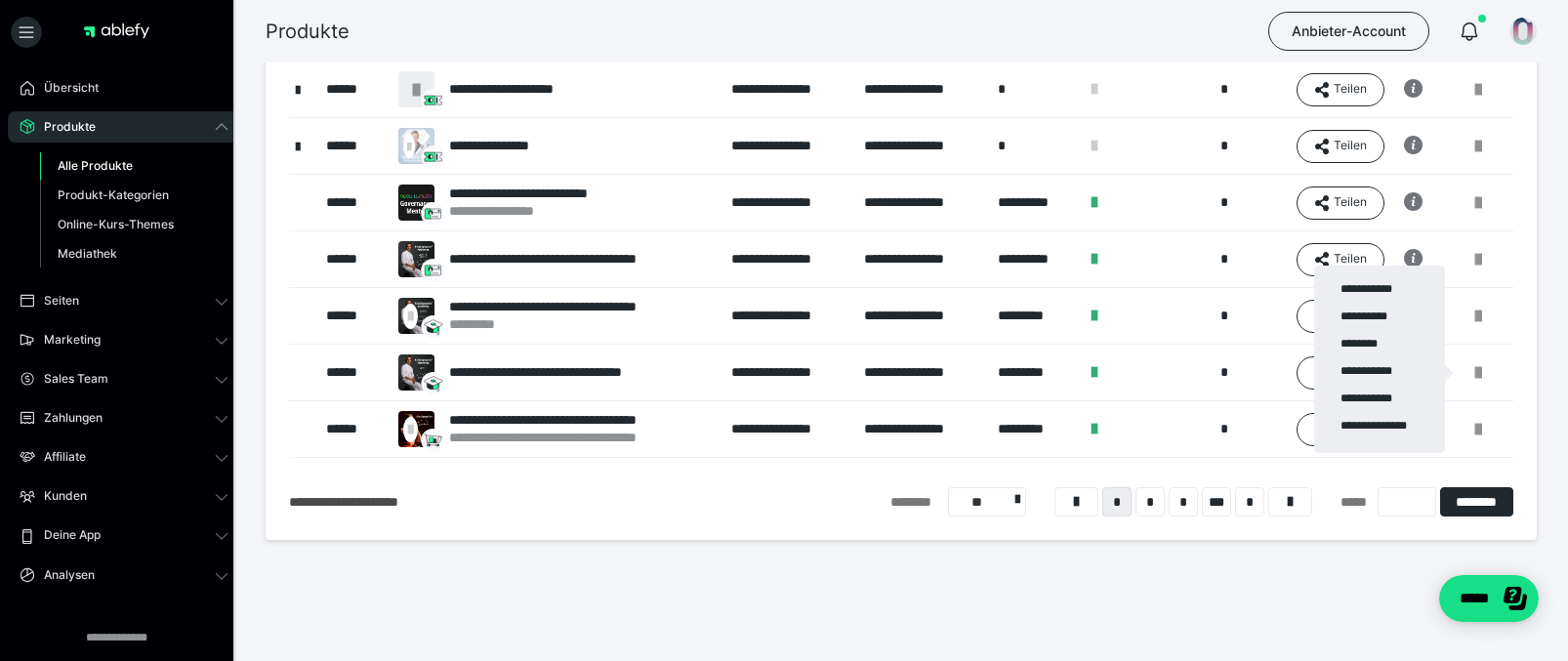 click at bounding box center [784, 330] 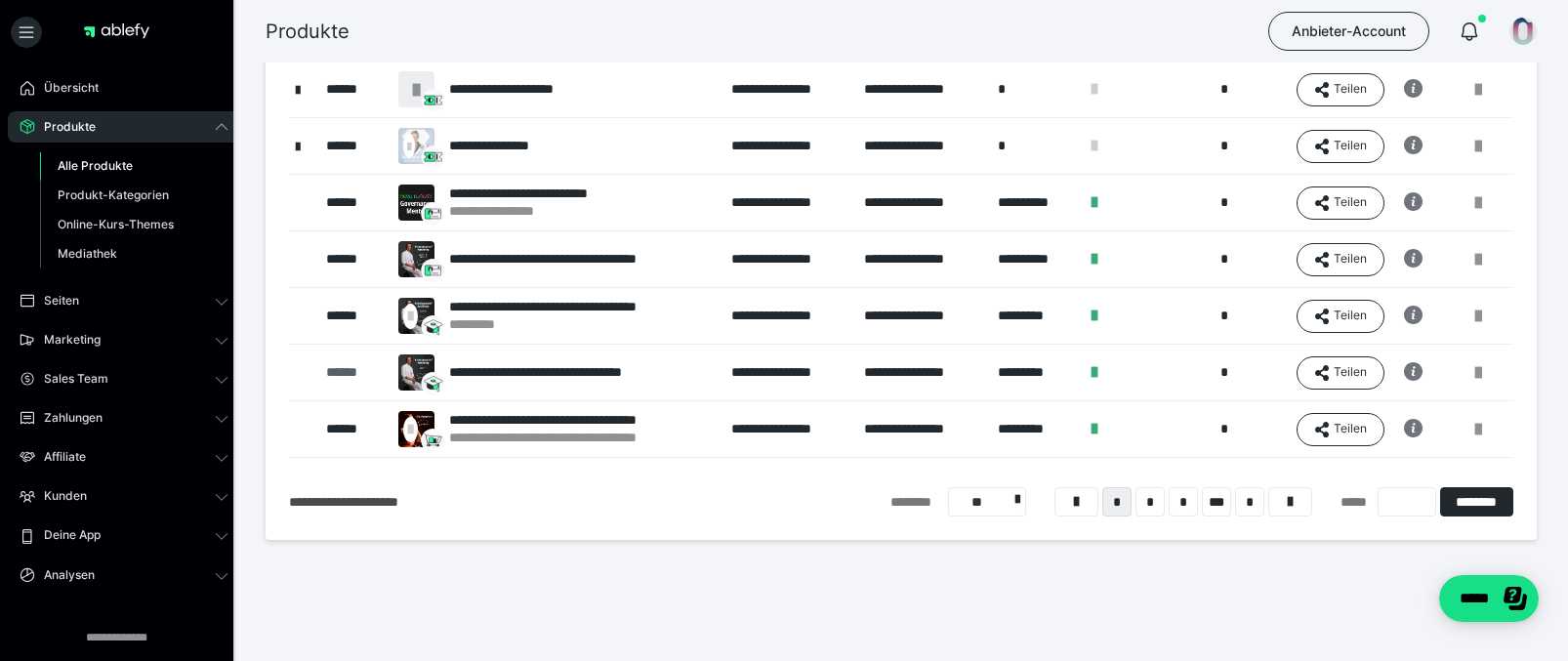 click on "******" at bounding box center [352, 372] 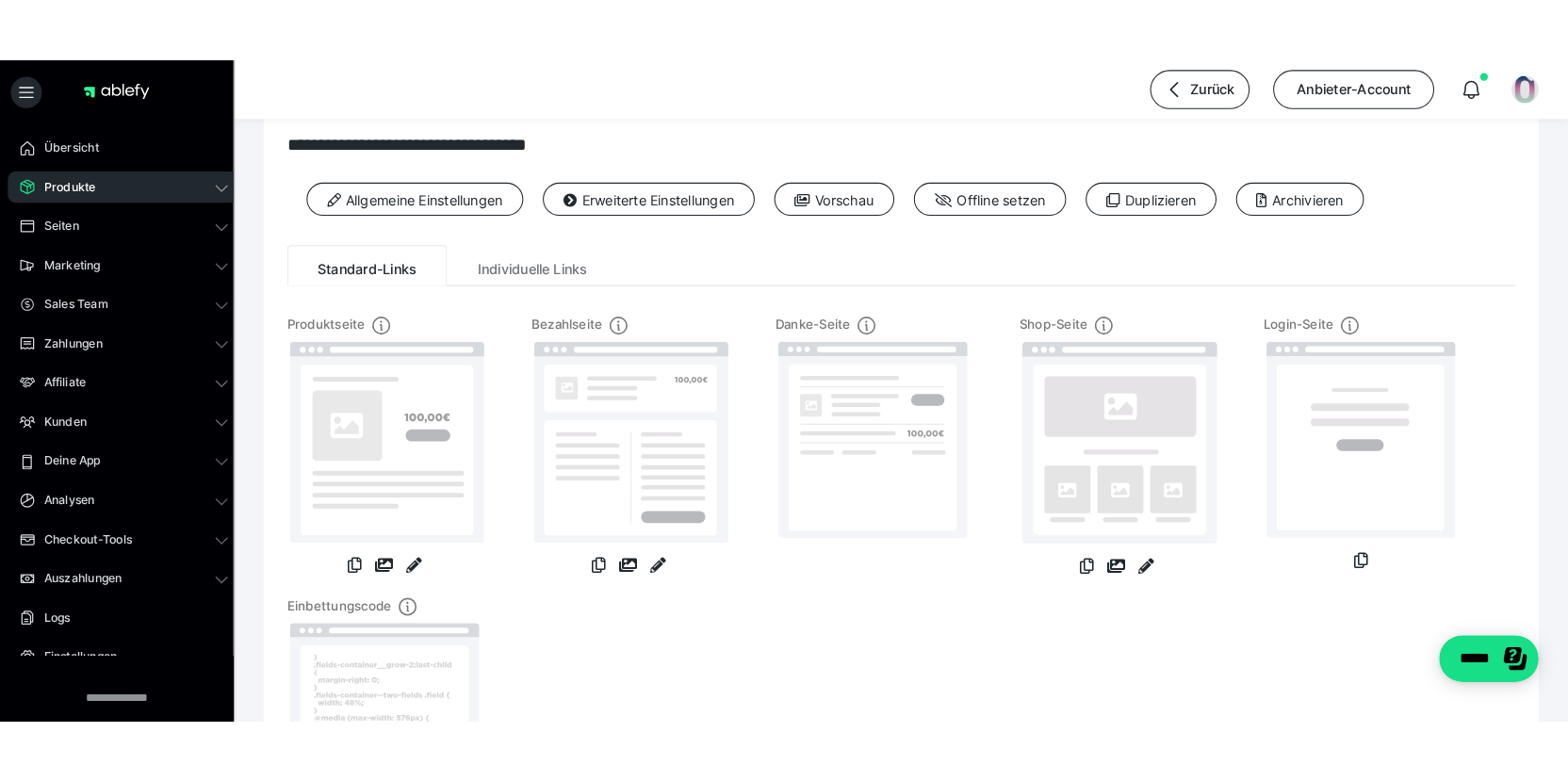 scroll, scrollTop: 39, scrollLeft: 0, axis: vertical 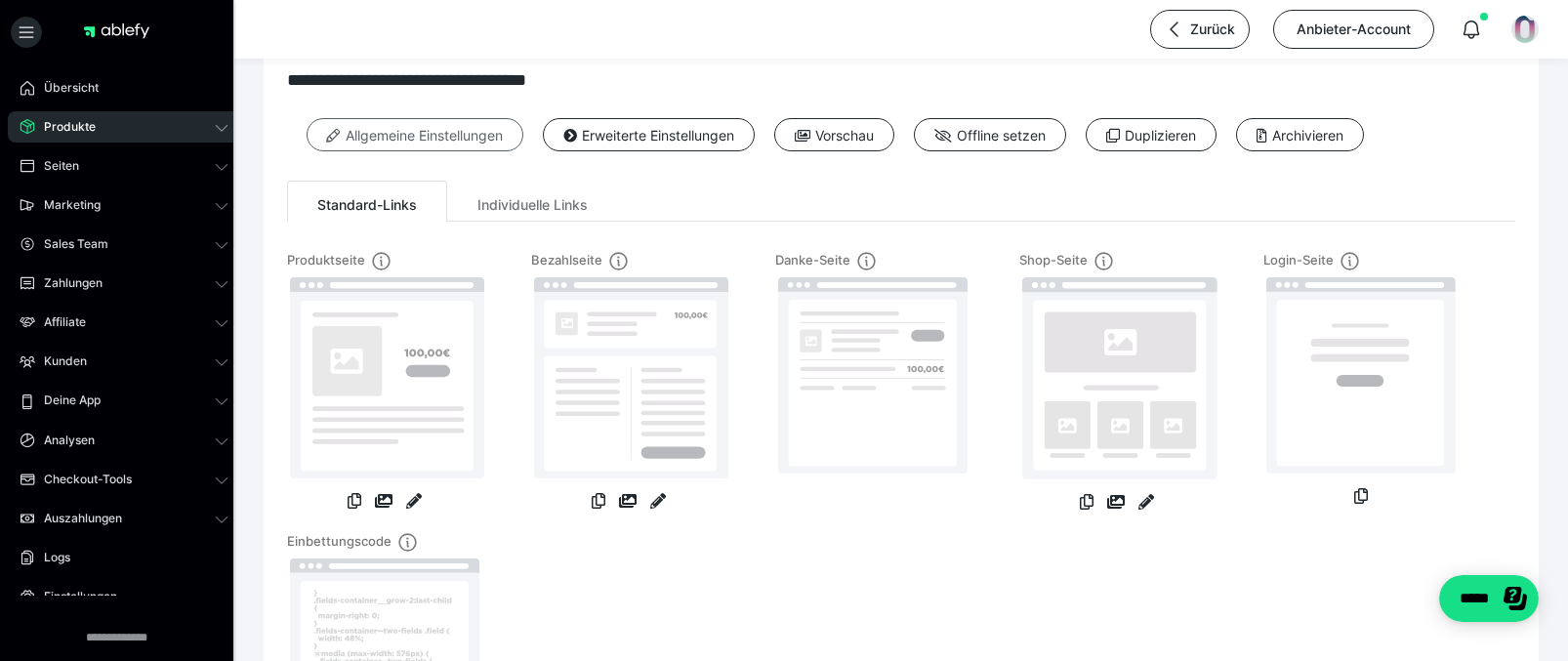click on "Allgemeine Einstellungen" at bounding box center (415, 135) 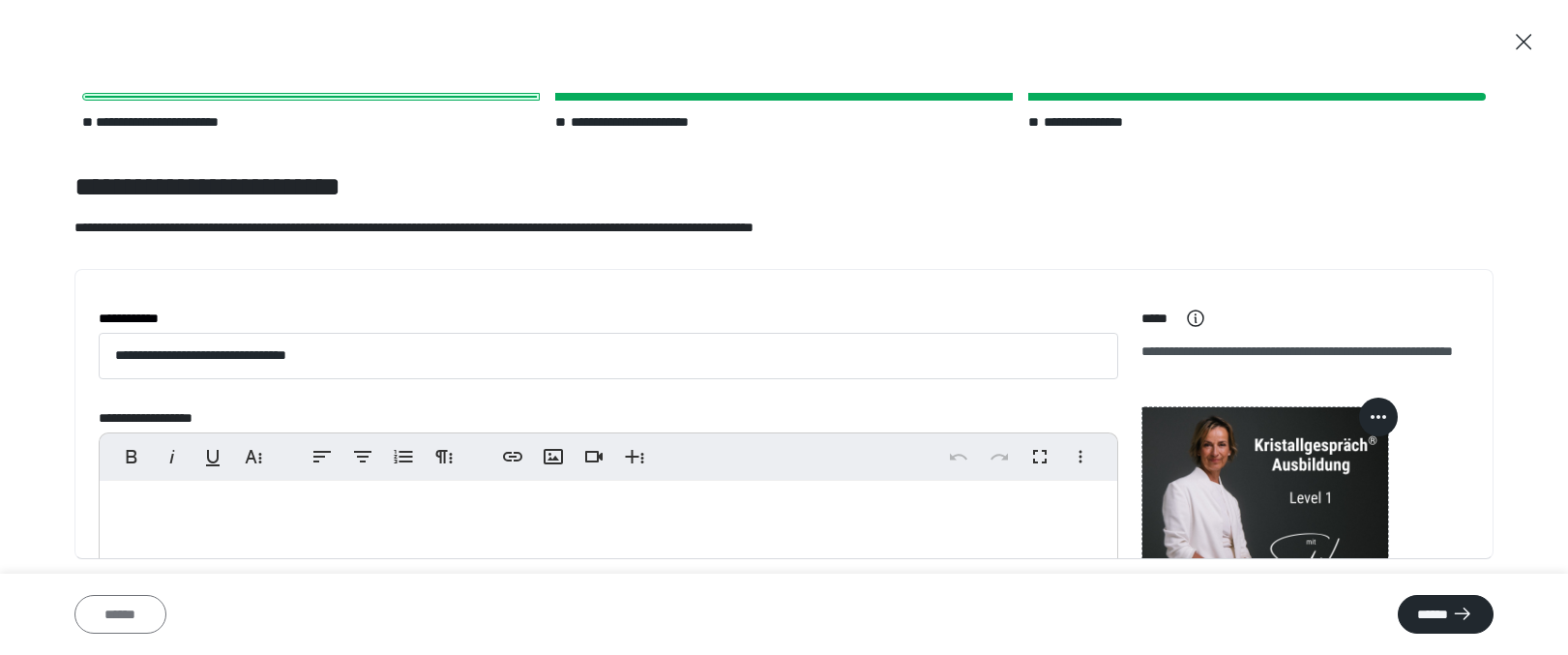 click on "******" at bounding box center [120, 614] 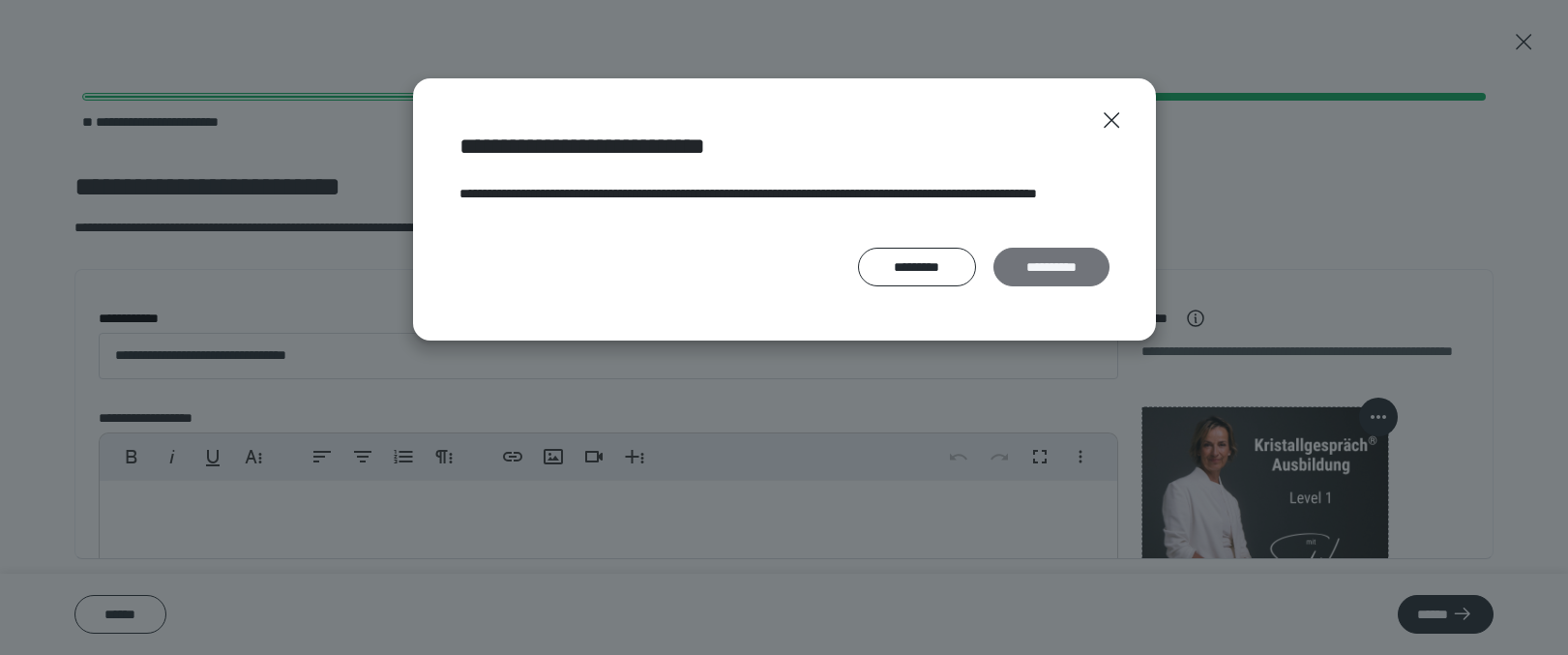click on "**********" at bounding box center [1051, 267] 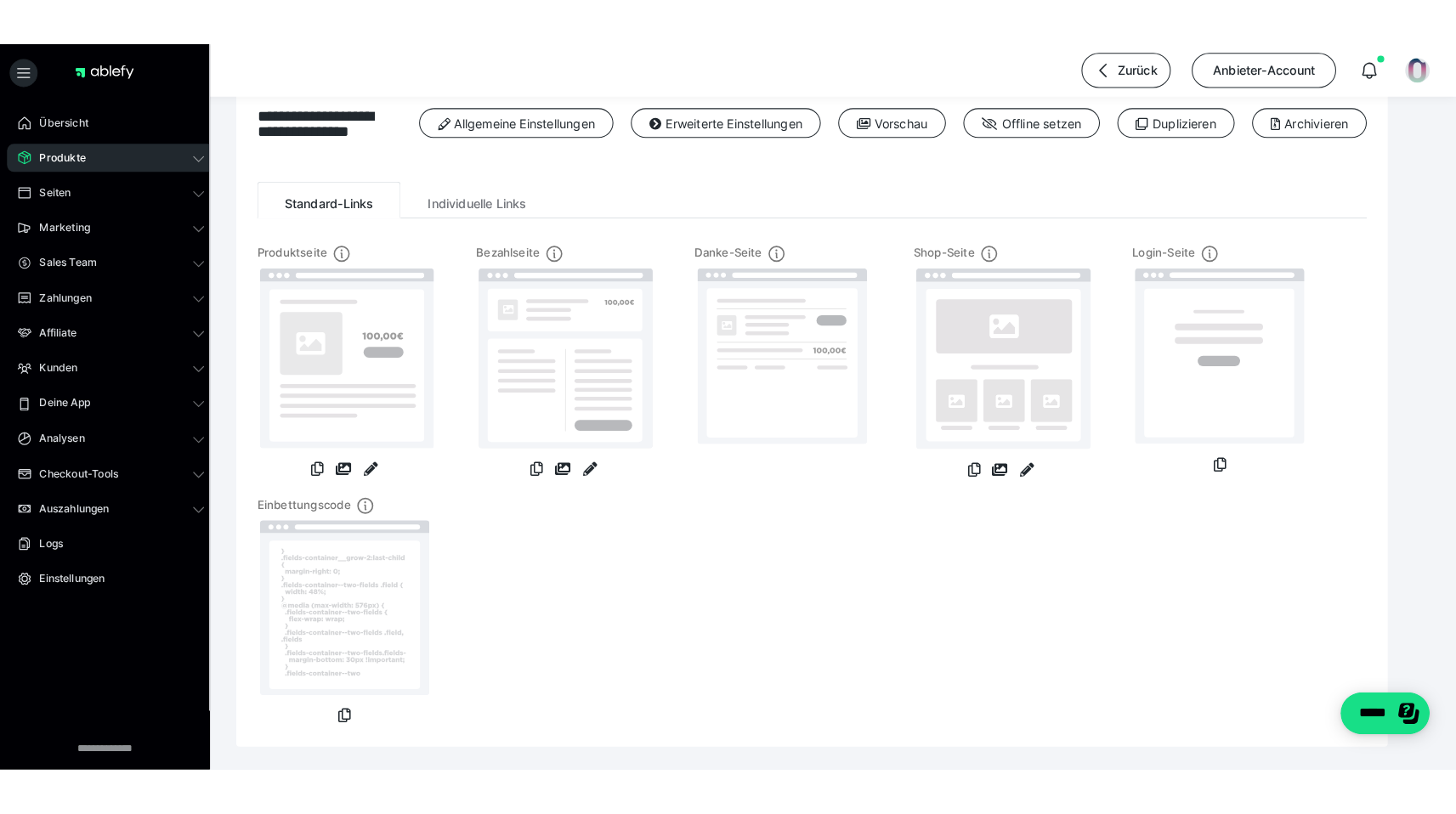scroll, scrollTop: 0, scrollLeft: 0, axis: both 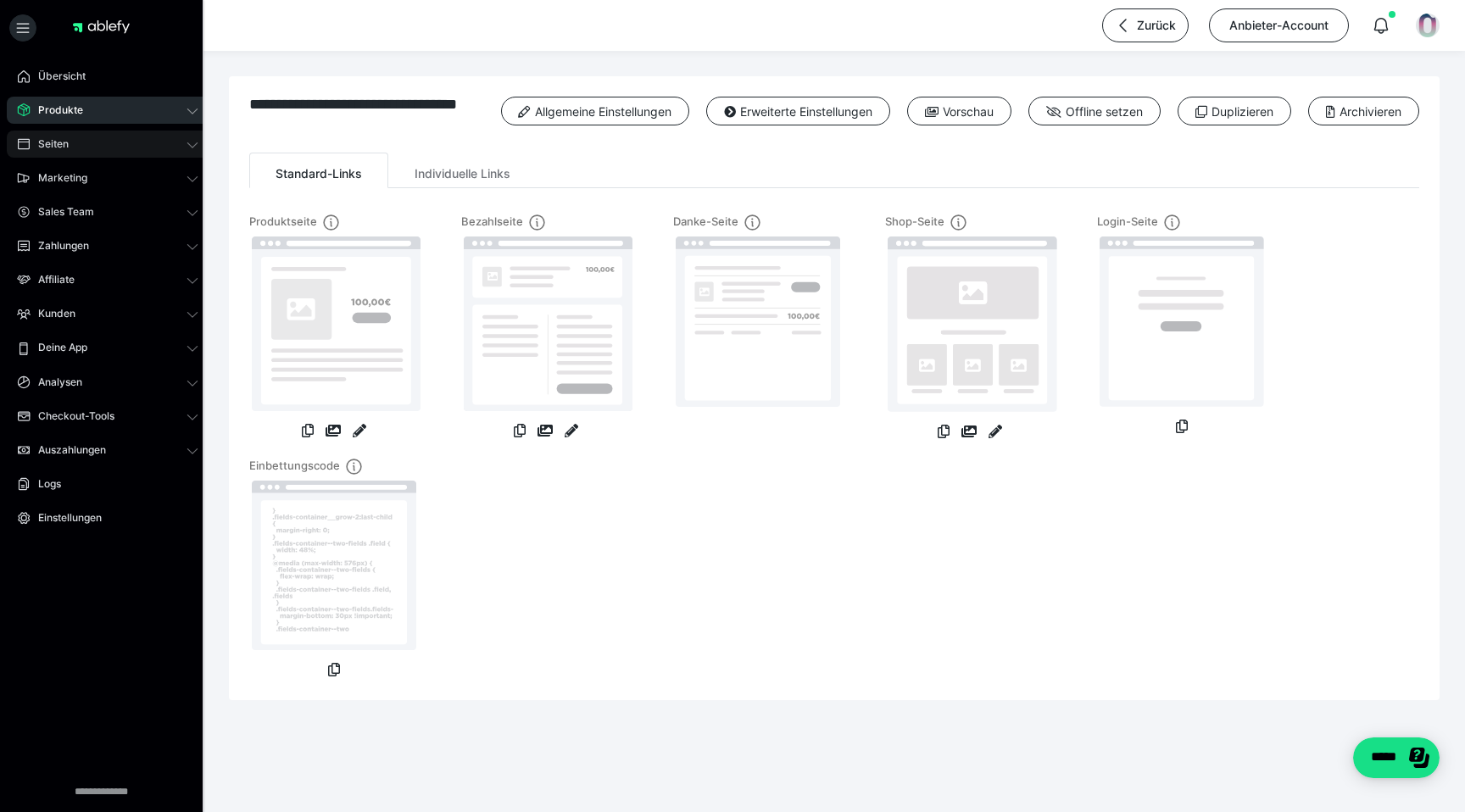 click on "Seiten" at bounding box center [47, 144] 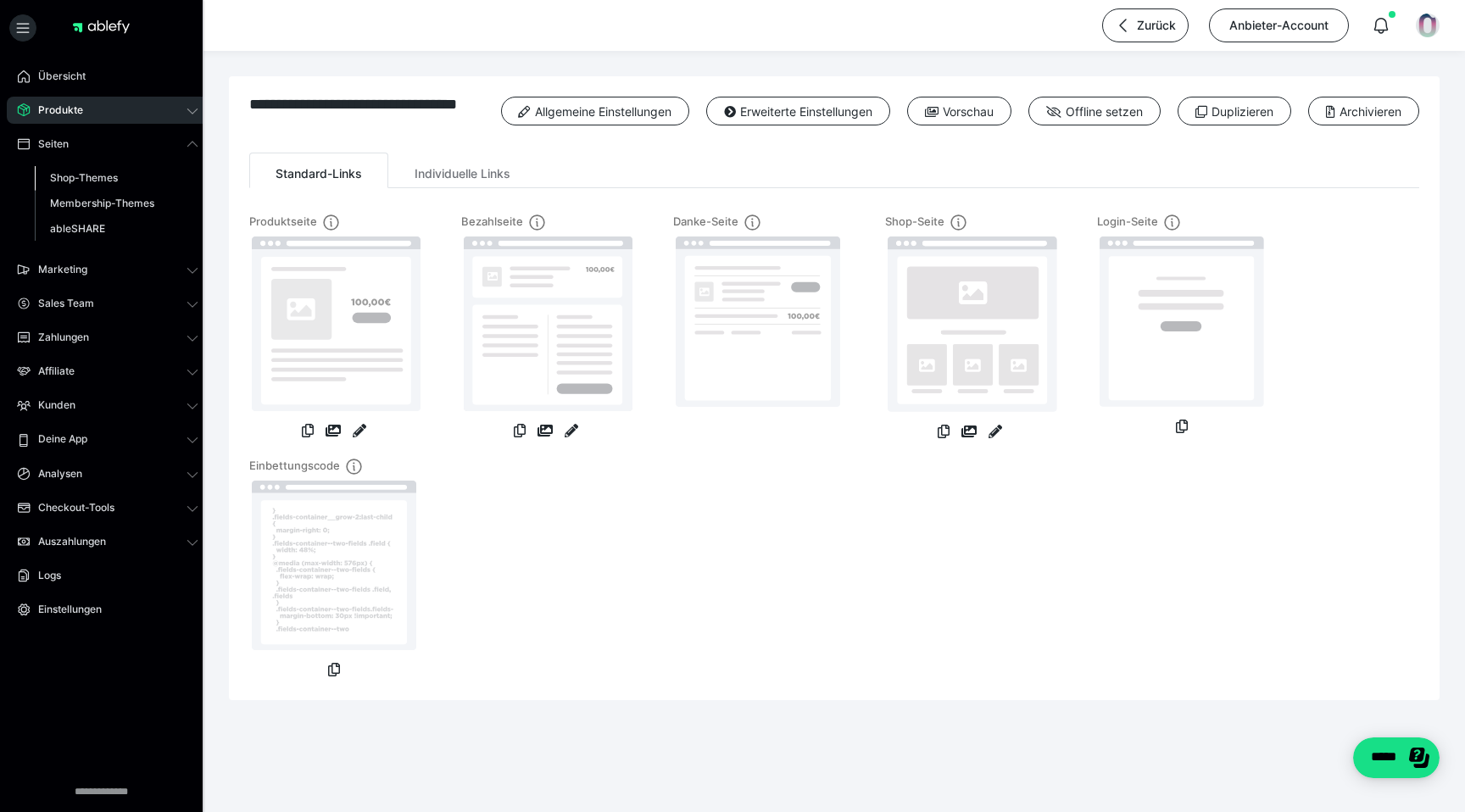click on "Shop-Themes" at bounding box center (116, 178) 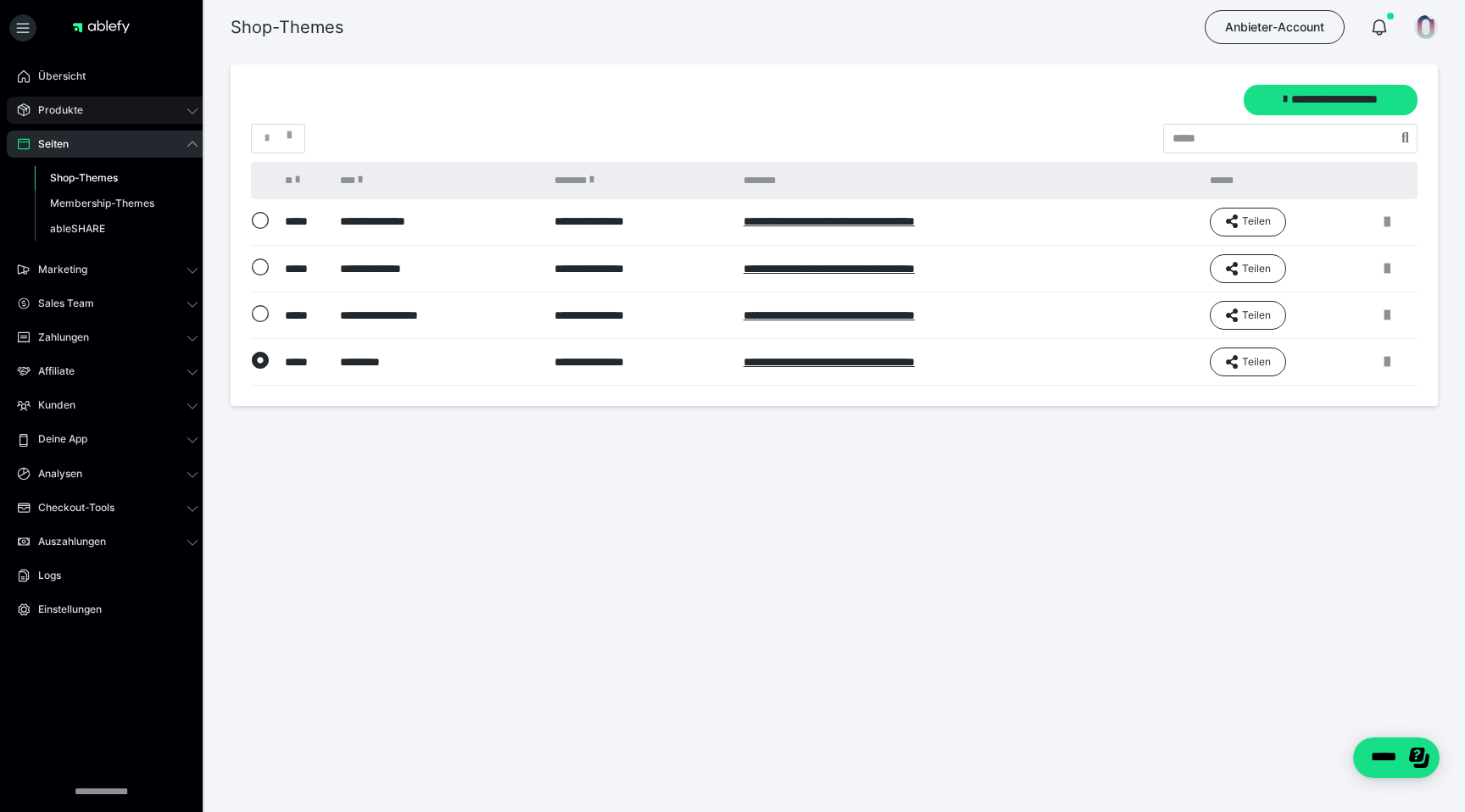 click on "Produkte" at bounding box center (54, 110) 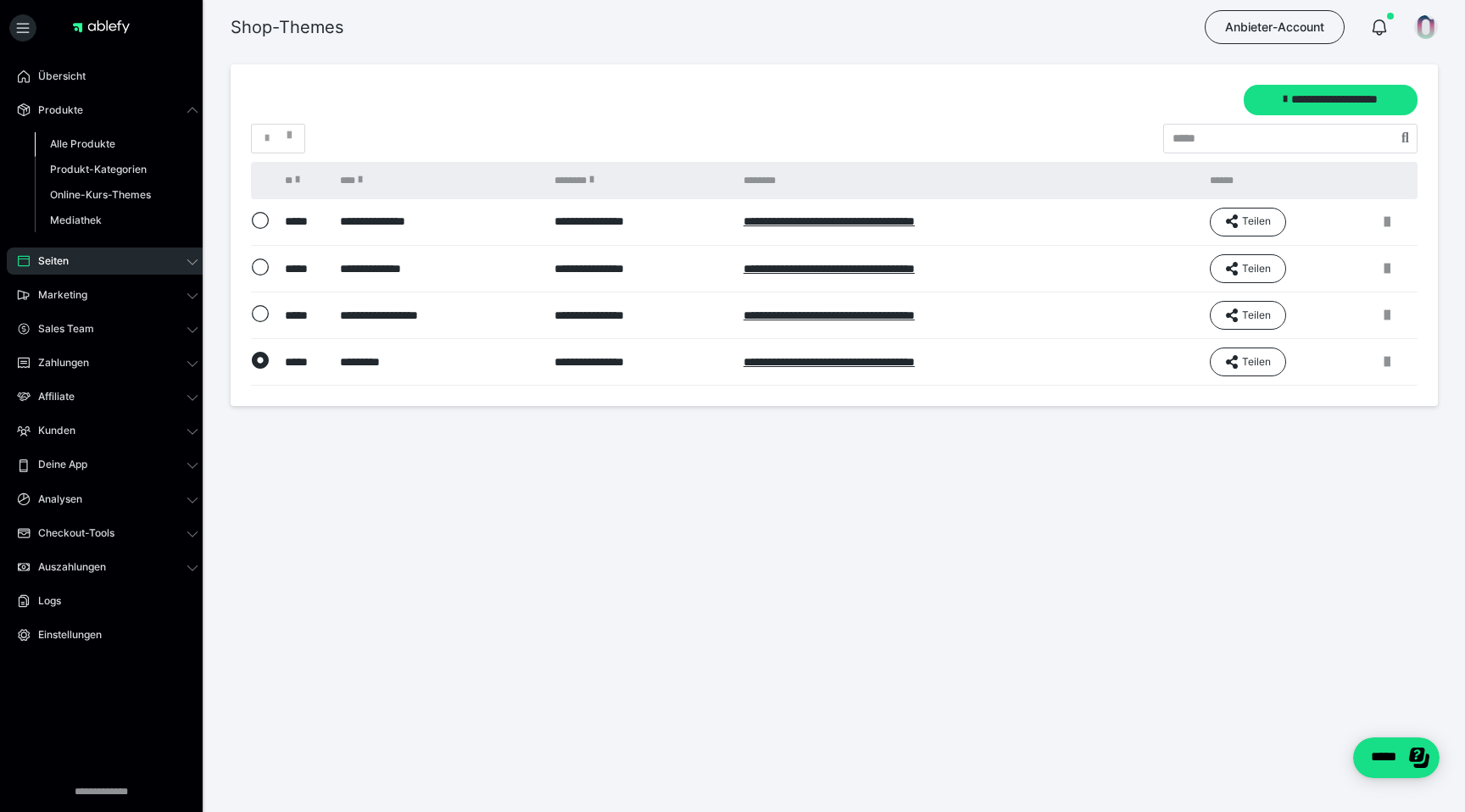click on "Alle Produkte" at bounding box center [82, 143] 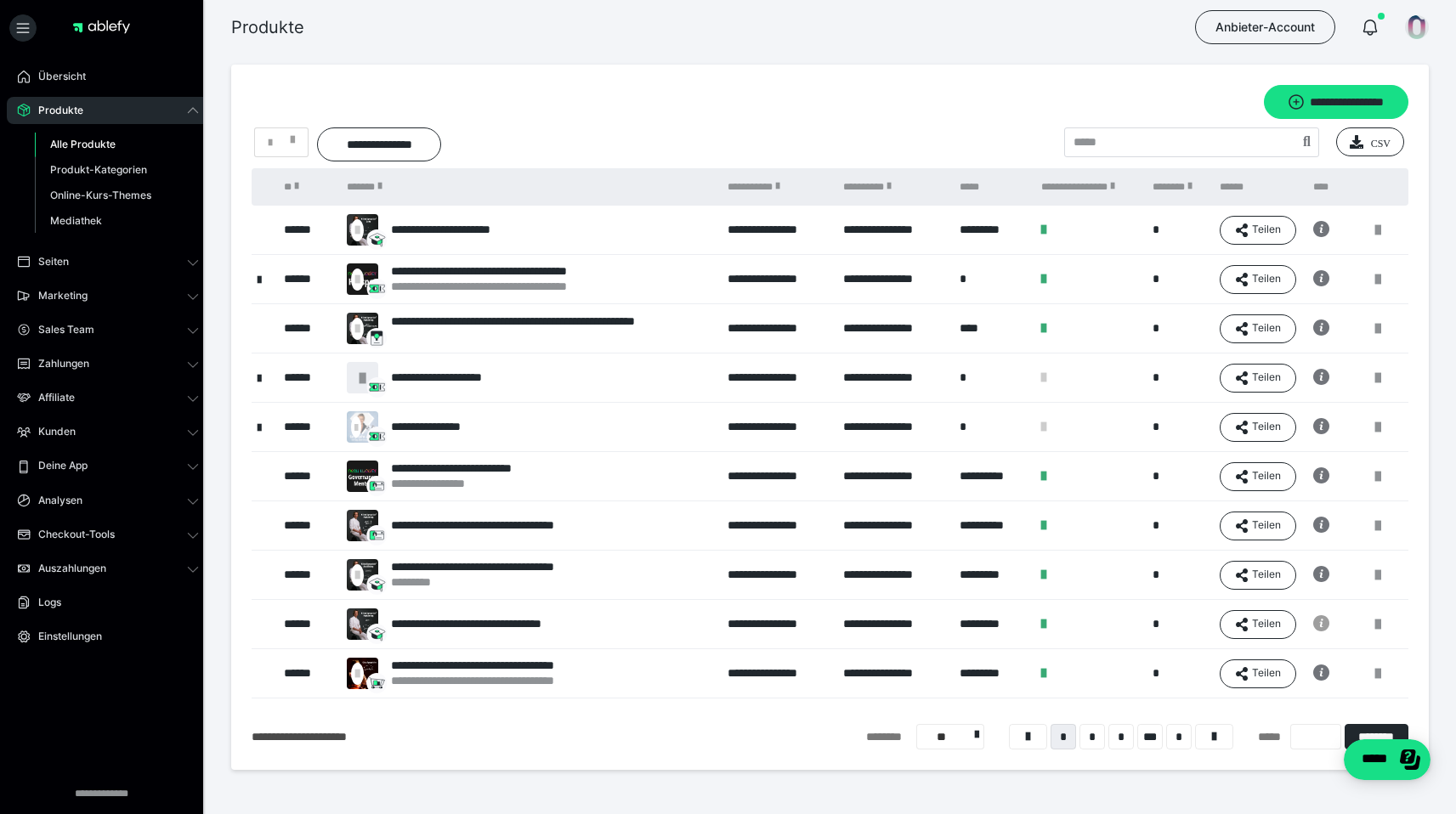 click 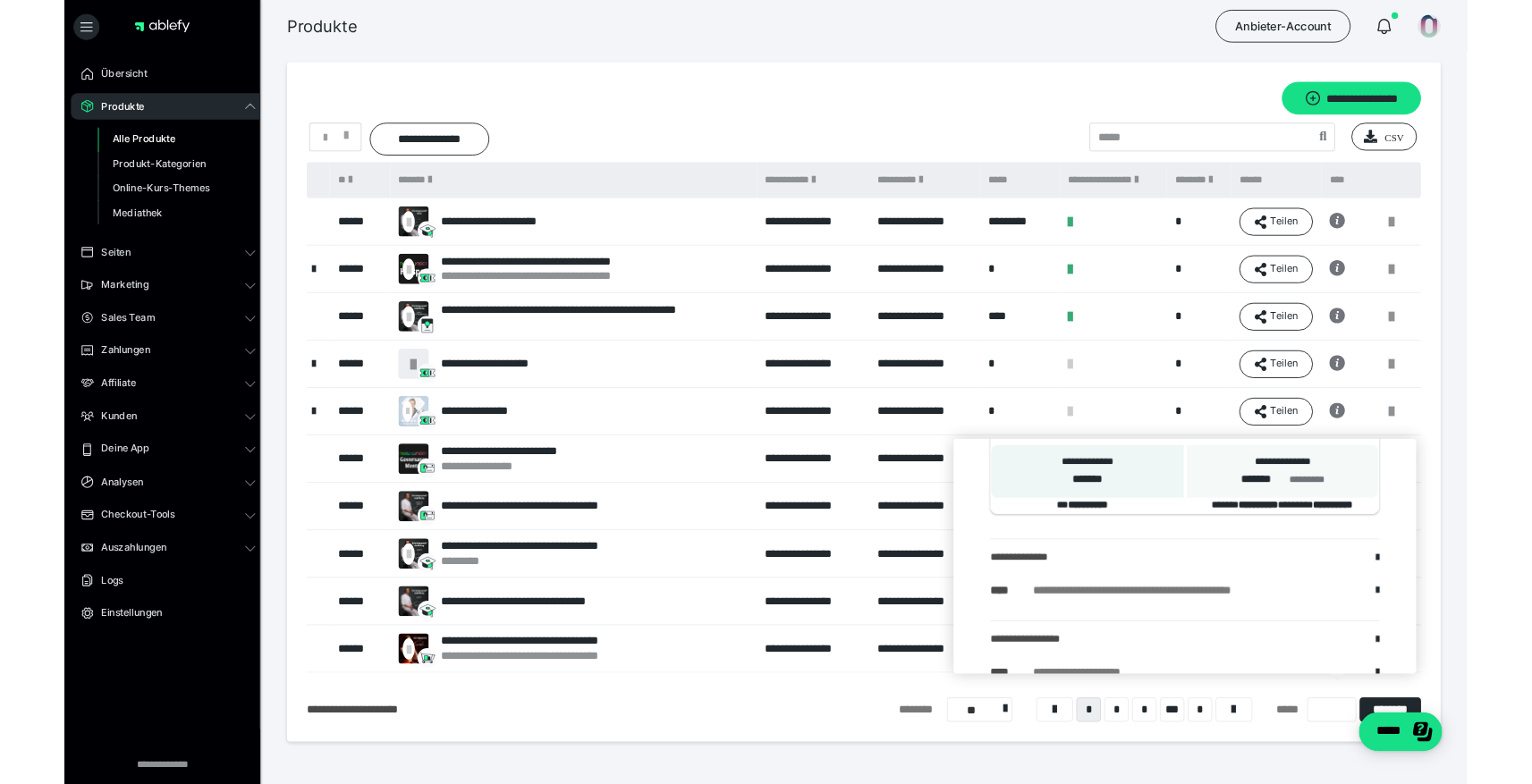 scroll, scrollTop: 715, scrollLeft: 0, axis: vertical 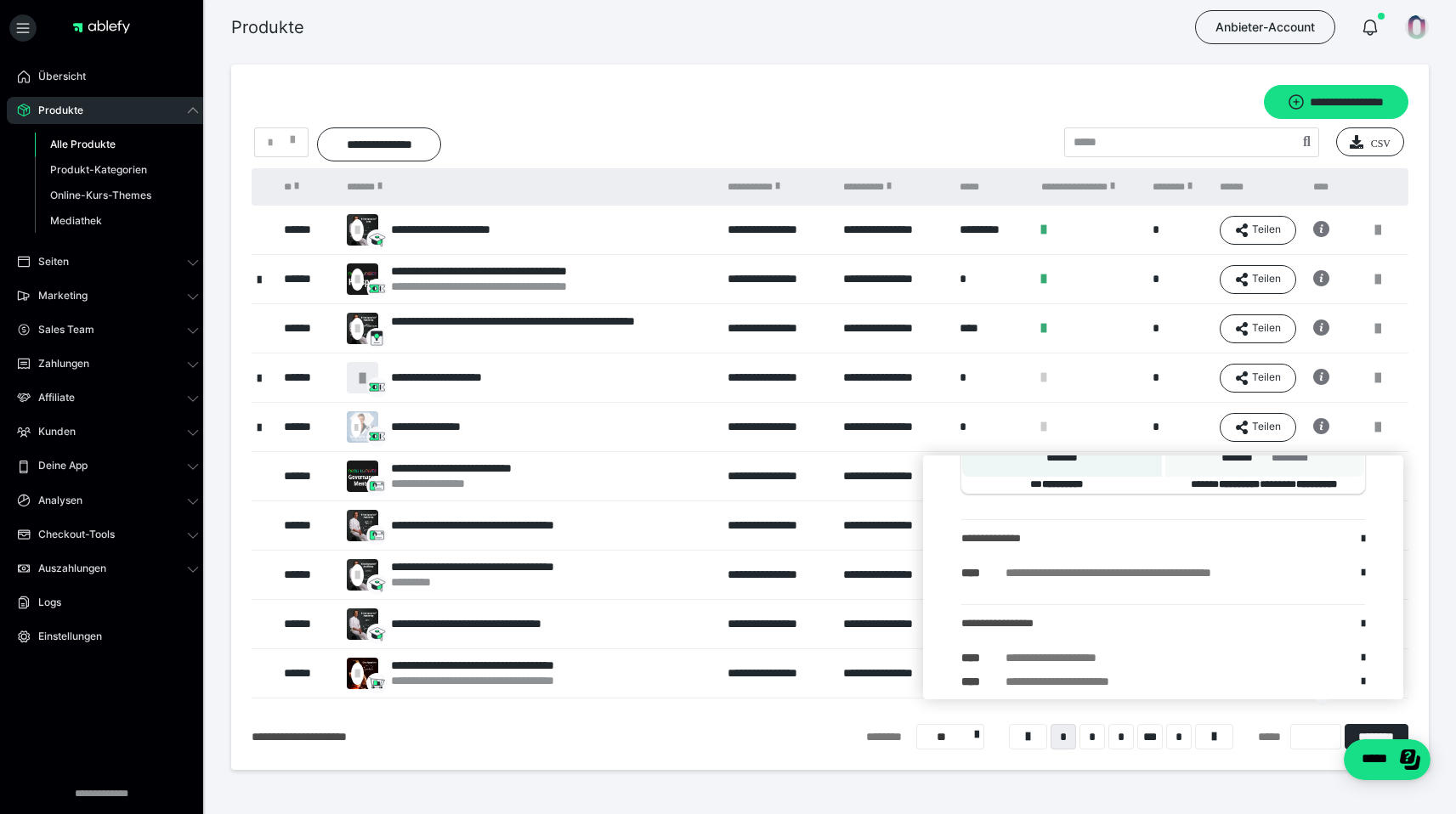 click on "**********" at bounding box center (830, 463) 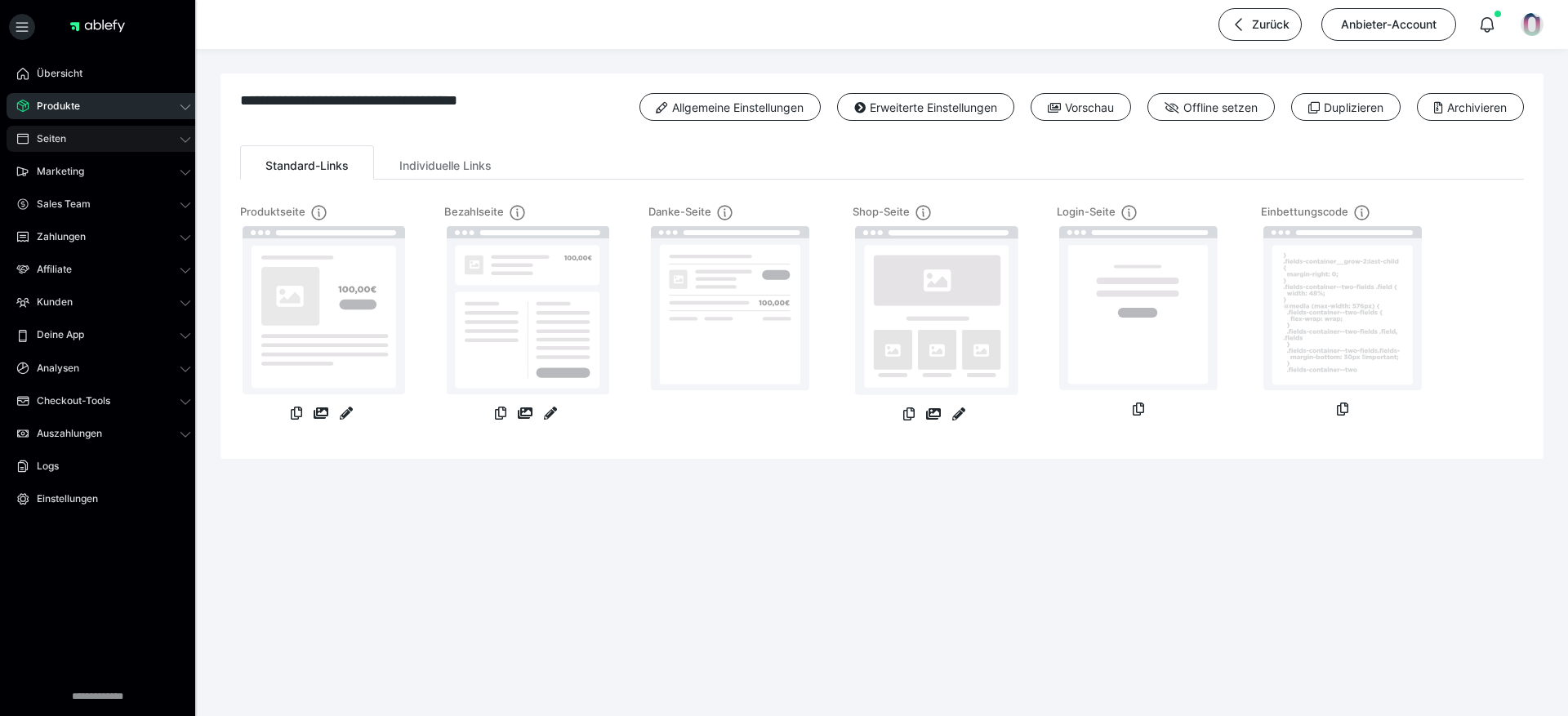 scroll, scrollTop: 0, scrollLeft: 0, axis: both 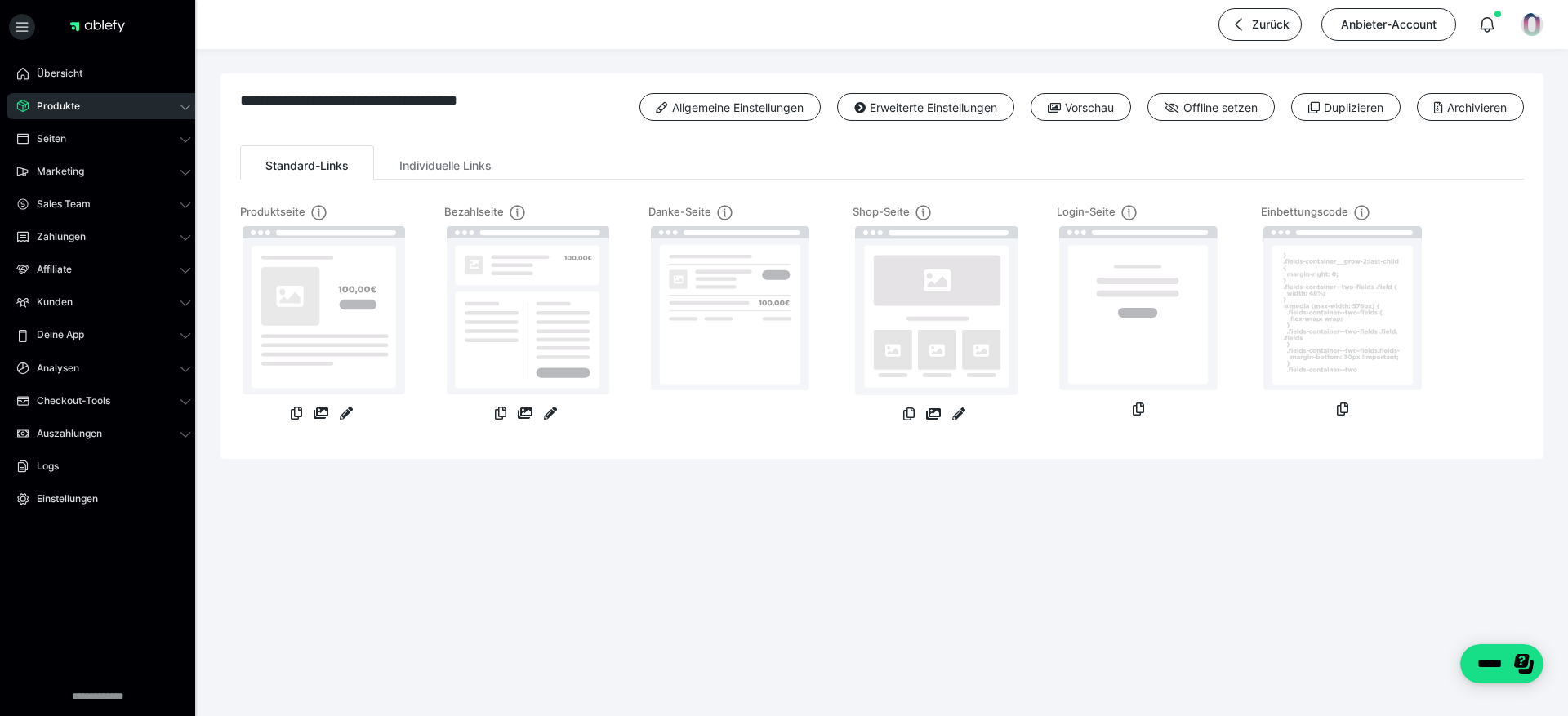 click on "Produkte" at bounding box center (104, 106) 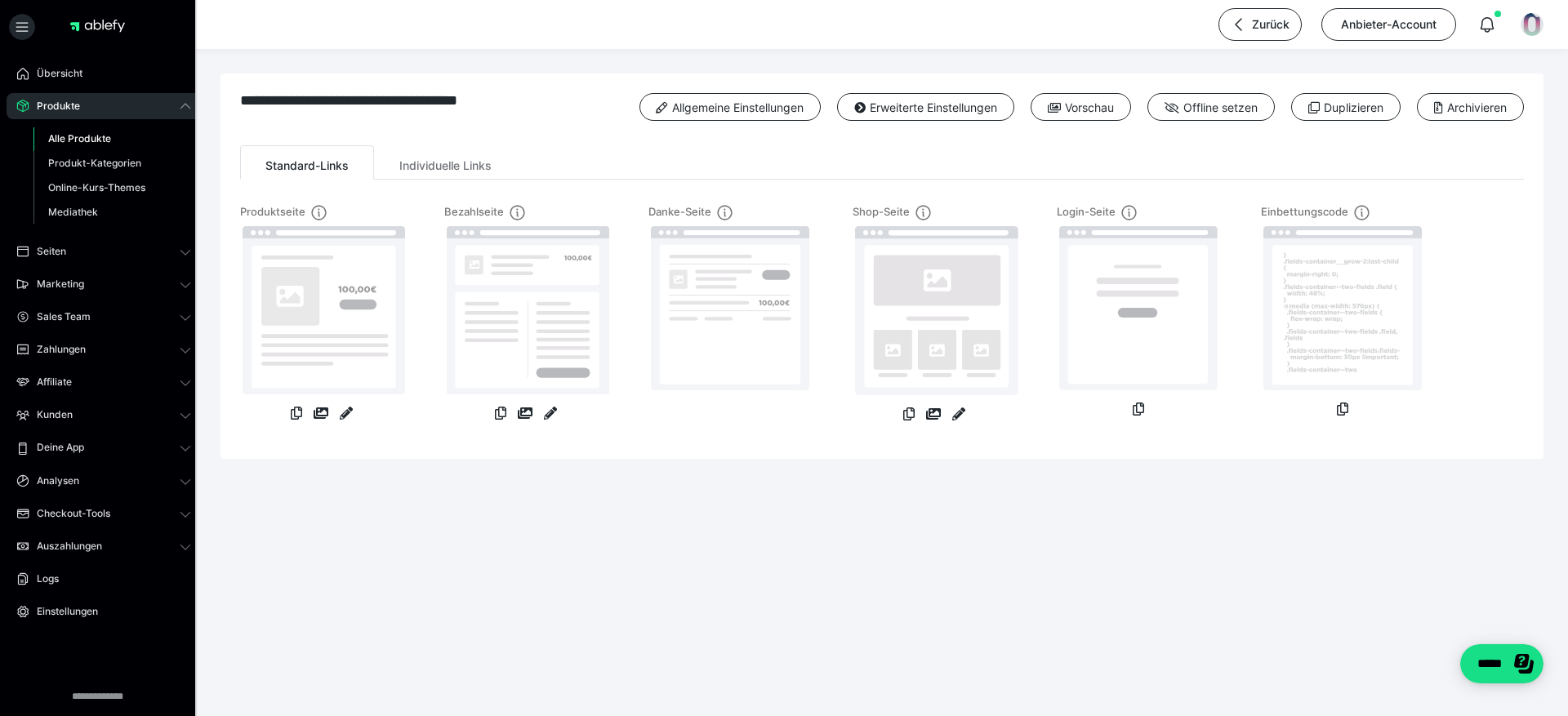 click on "Alle Produkte" at bounding box center (79, 138) 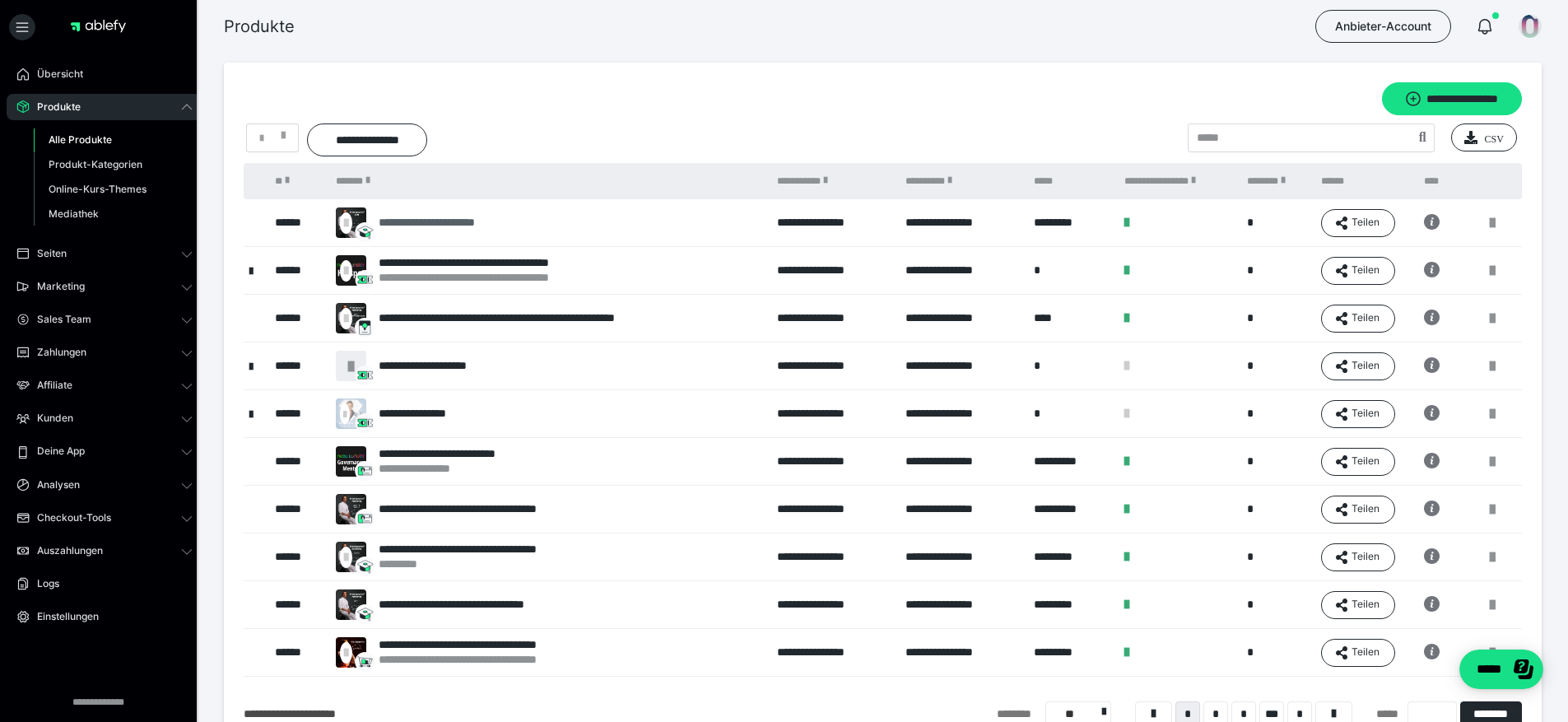 click on "**********" at bounding box center (443, 222) 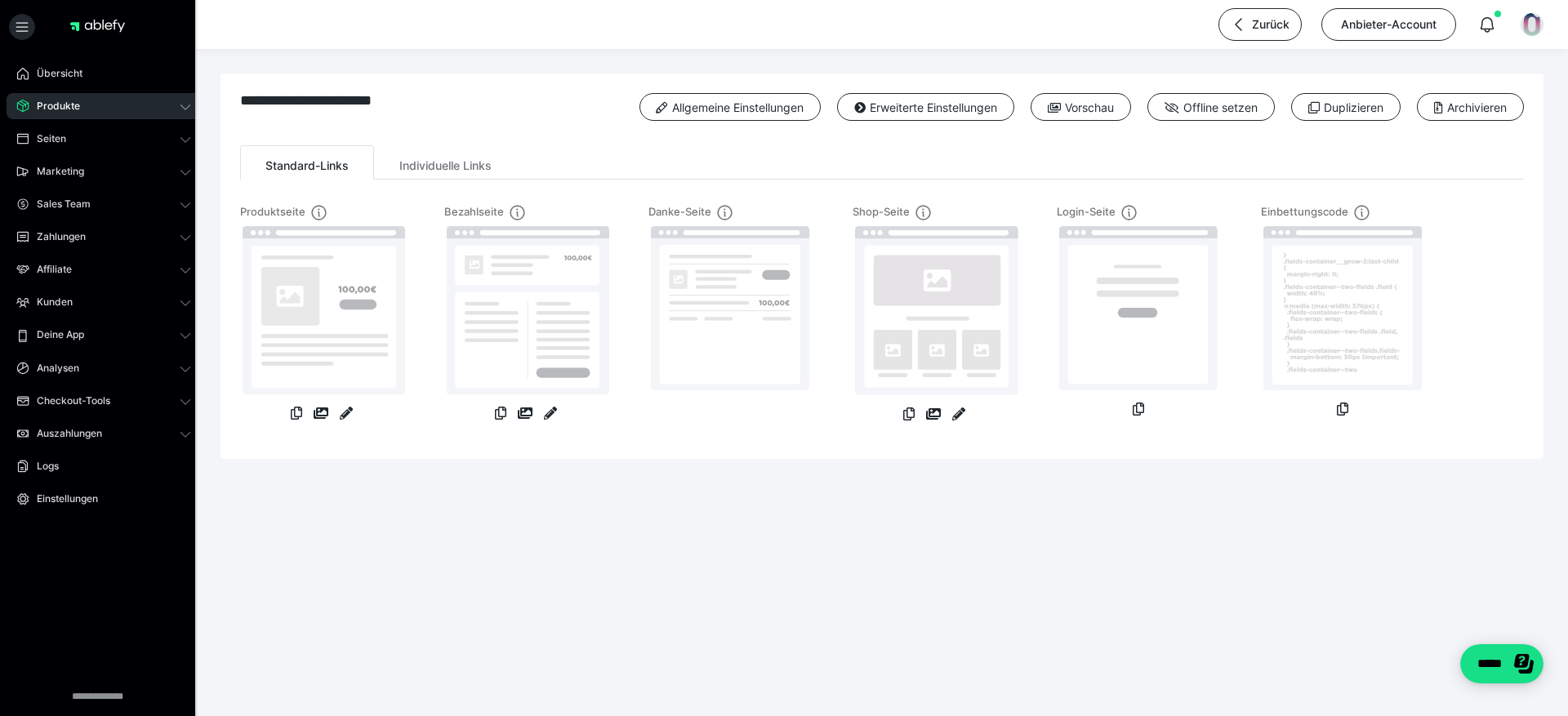 click at bounding box center (550, 422) 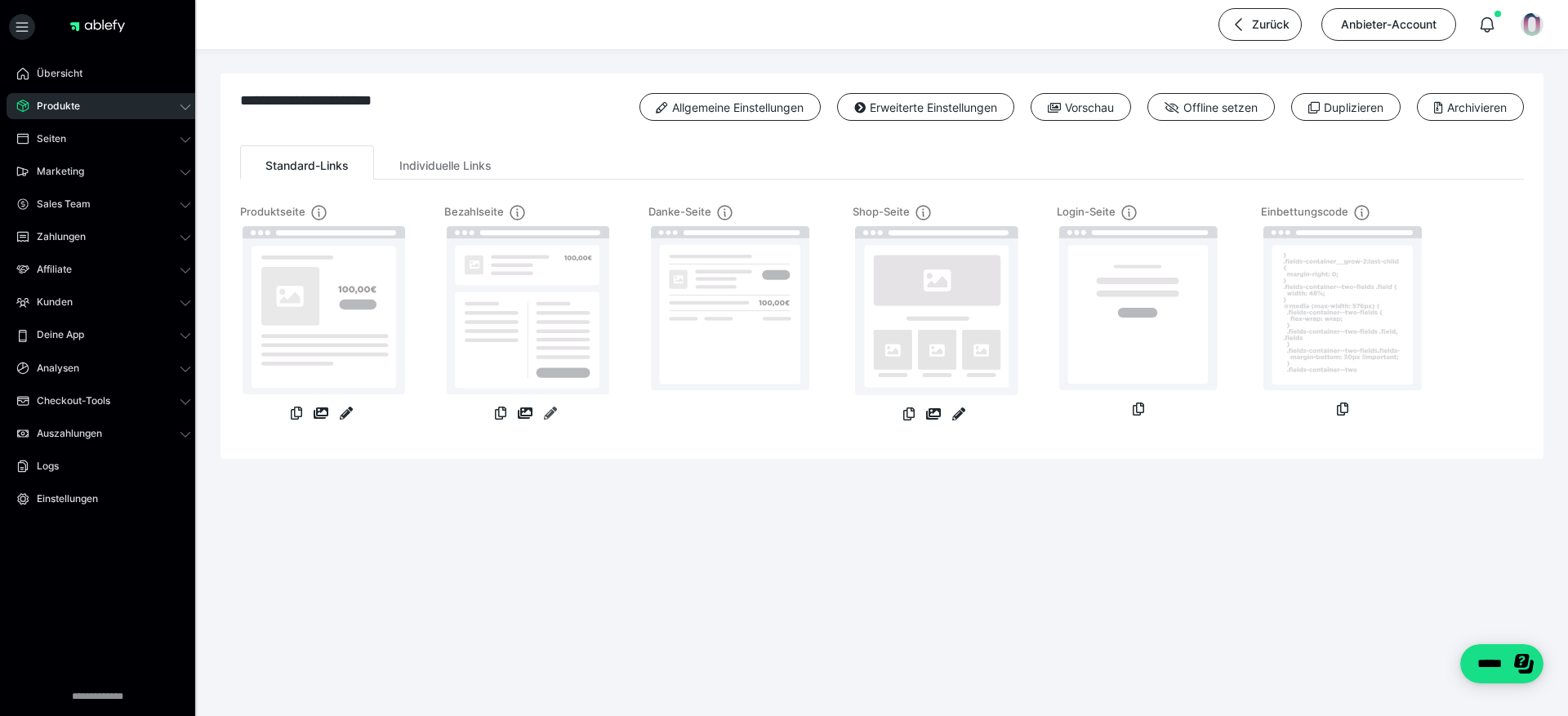 click at bounding box center [550, 413] 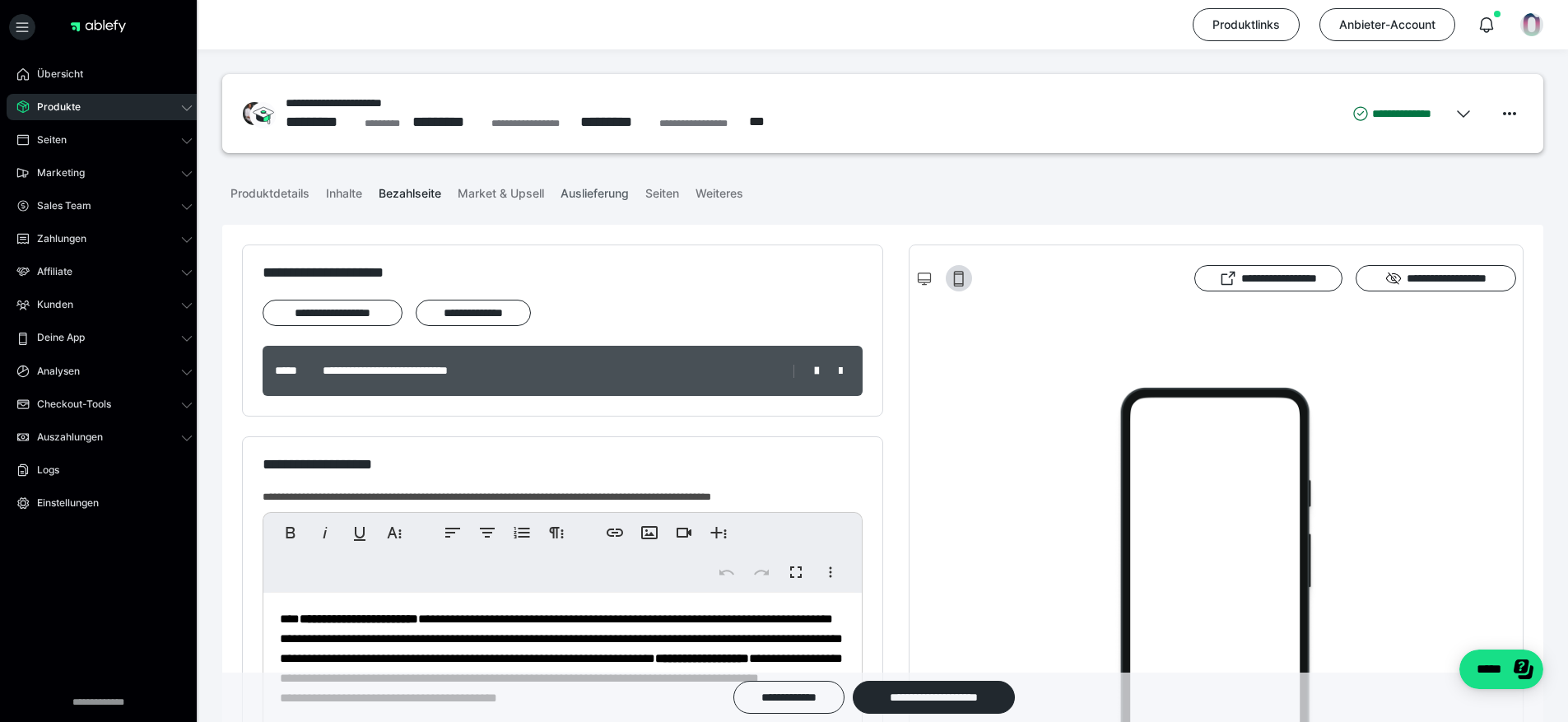 click on "Auslieferung" at bounding box center (594, 190) 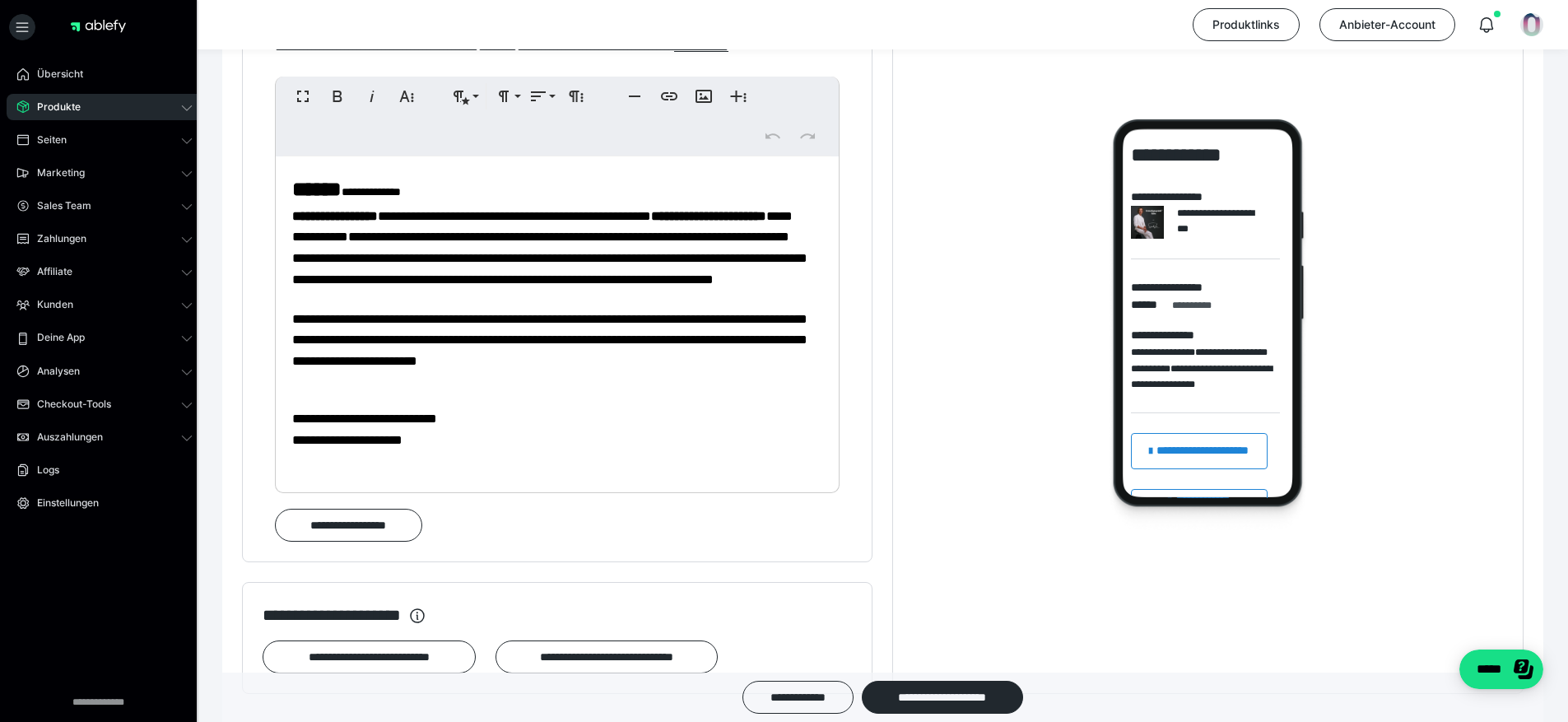 scroll, scrollTop: 935, scrollLeft: 0, axis: vertical 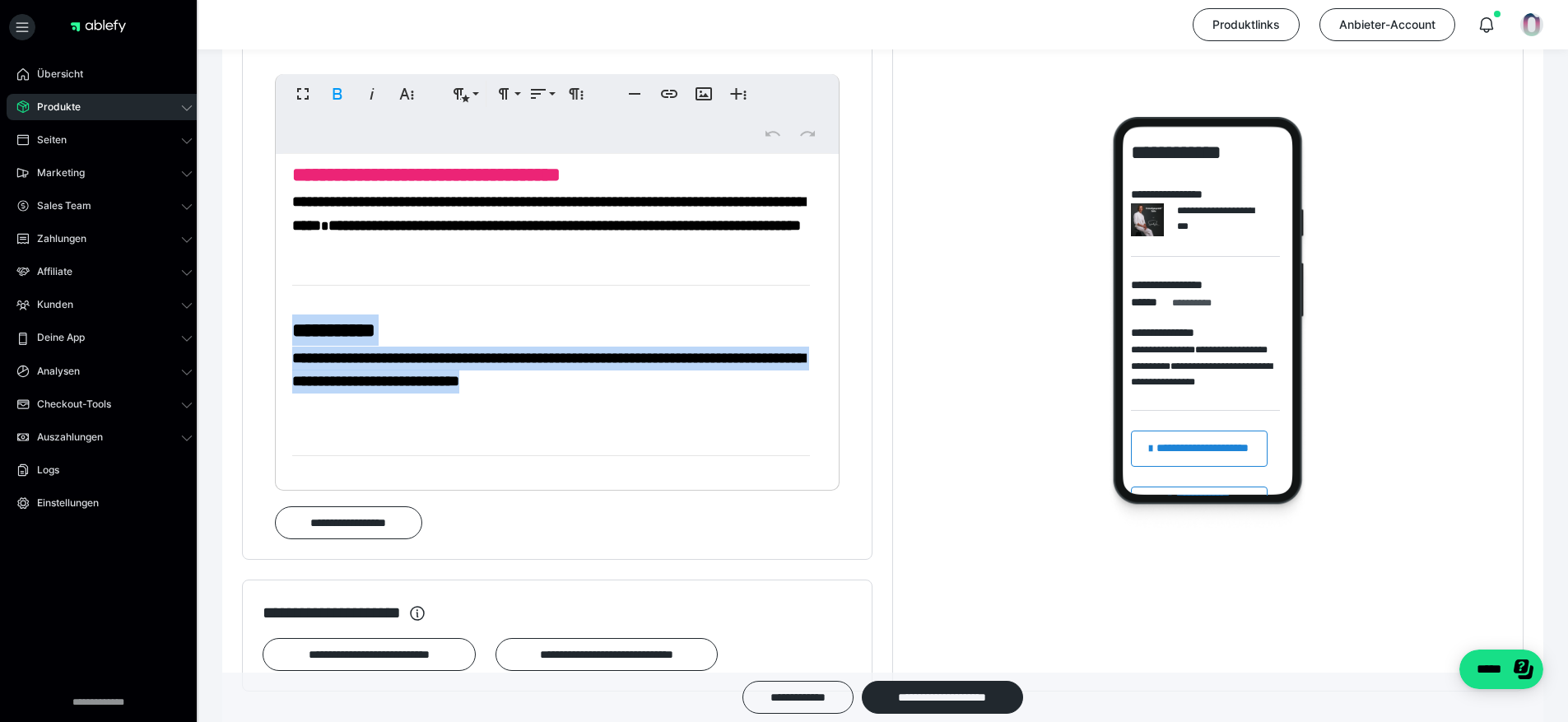 drag, startPoint x: 616, startPoint y: 446, endPoint x: 273, endPoint y: 396, distance: 346.62516 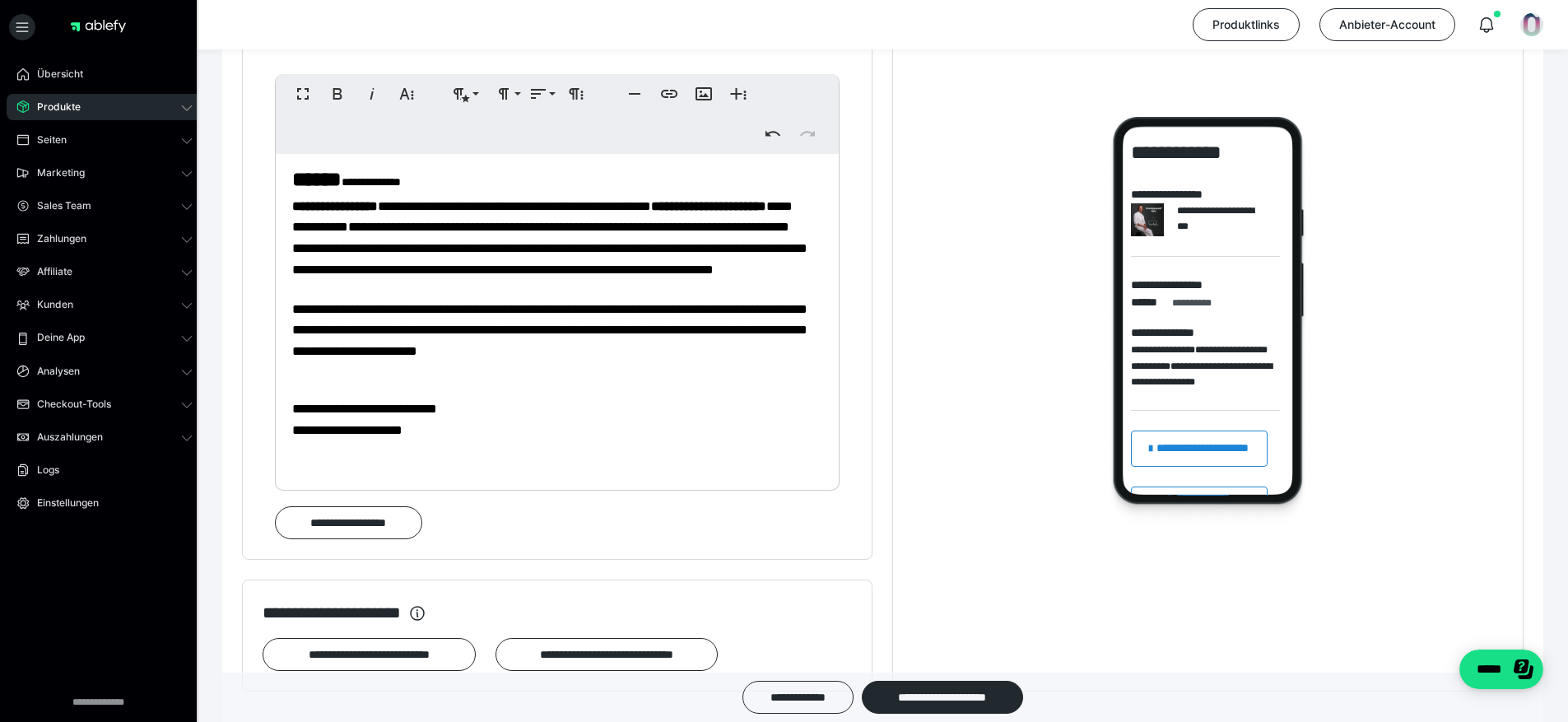 scroll, scrollTop: 0, scrollLeft: 0, axis: both 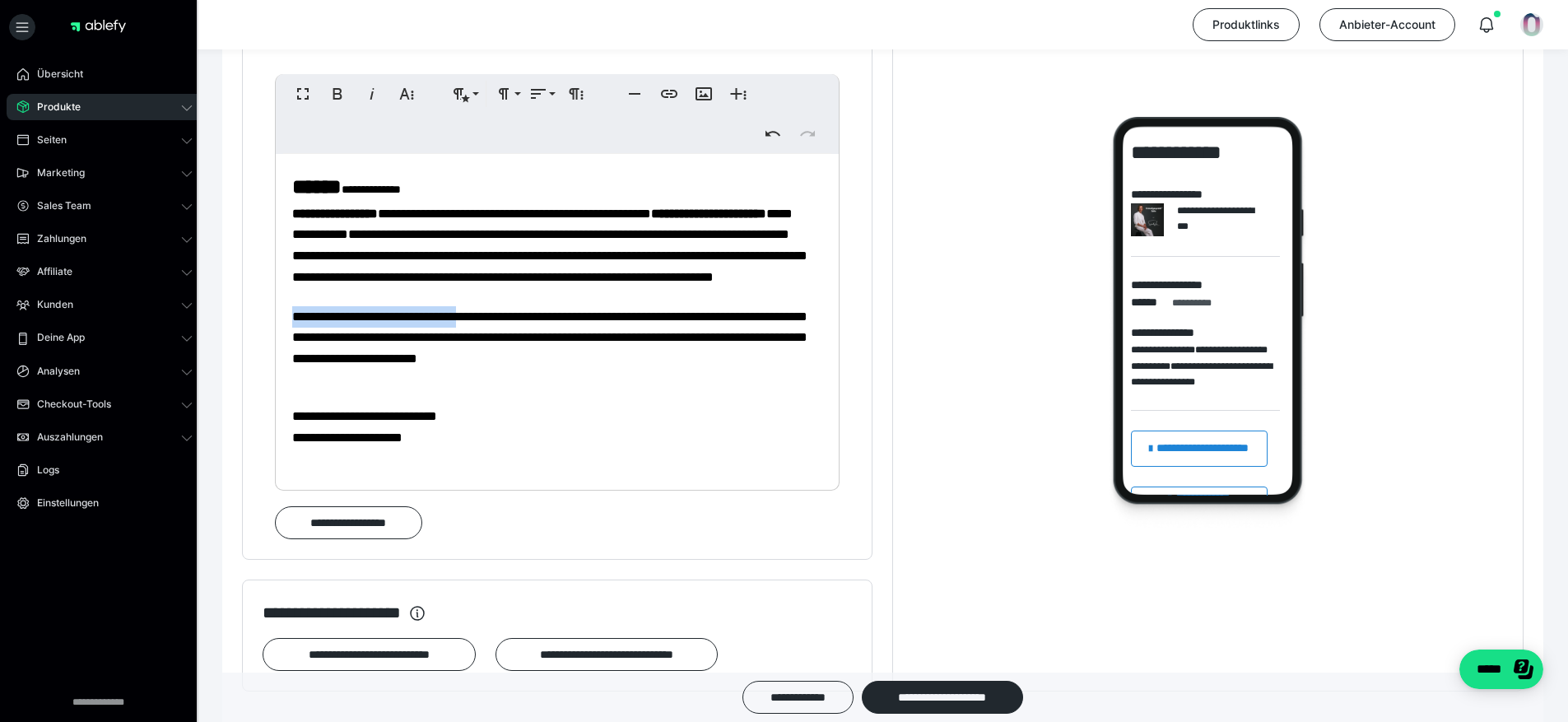 drag, startPoint x: 295, startPoint y: 351, endPoint x: 508, endPoint y: 356, distance: 213.05868 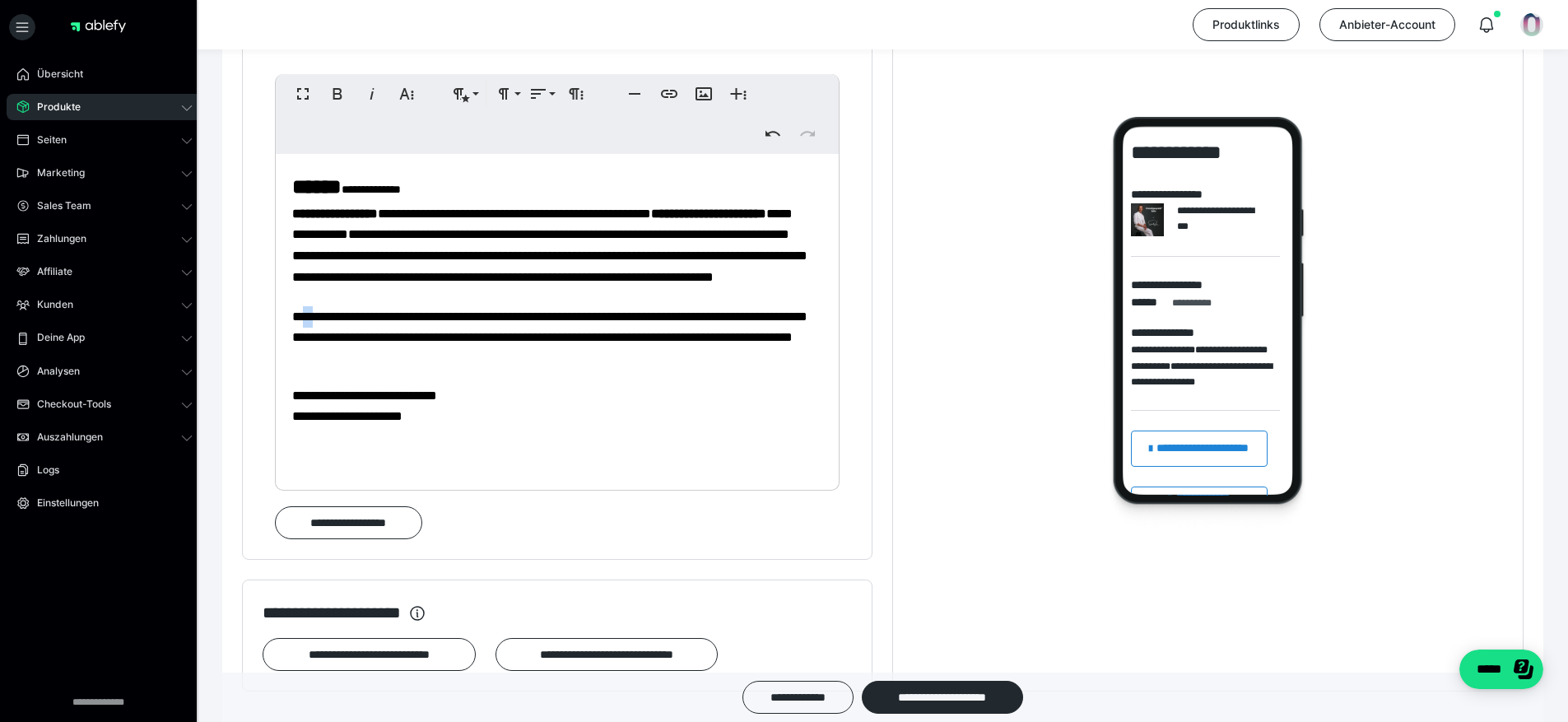 drag, startPoint x: 323, startPoint y: 355, endPoint x: 308, endPoint y: 355, distance: 15 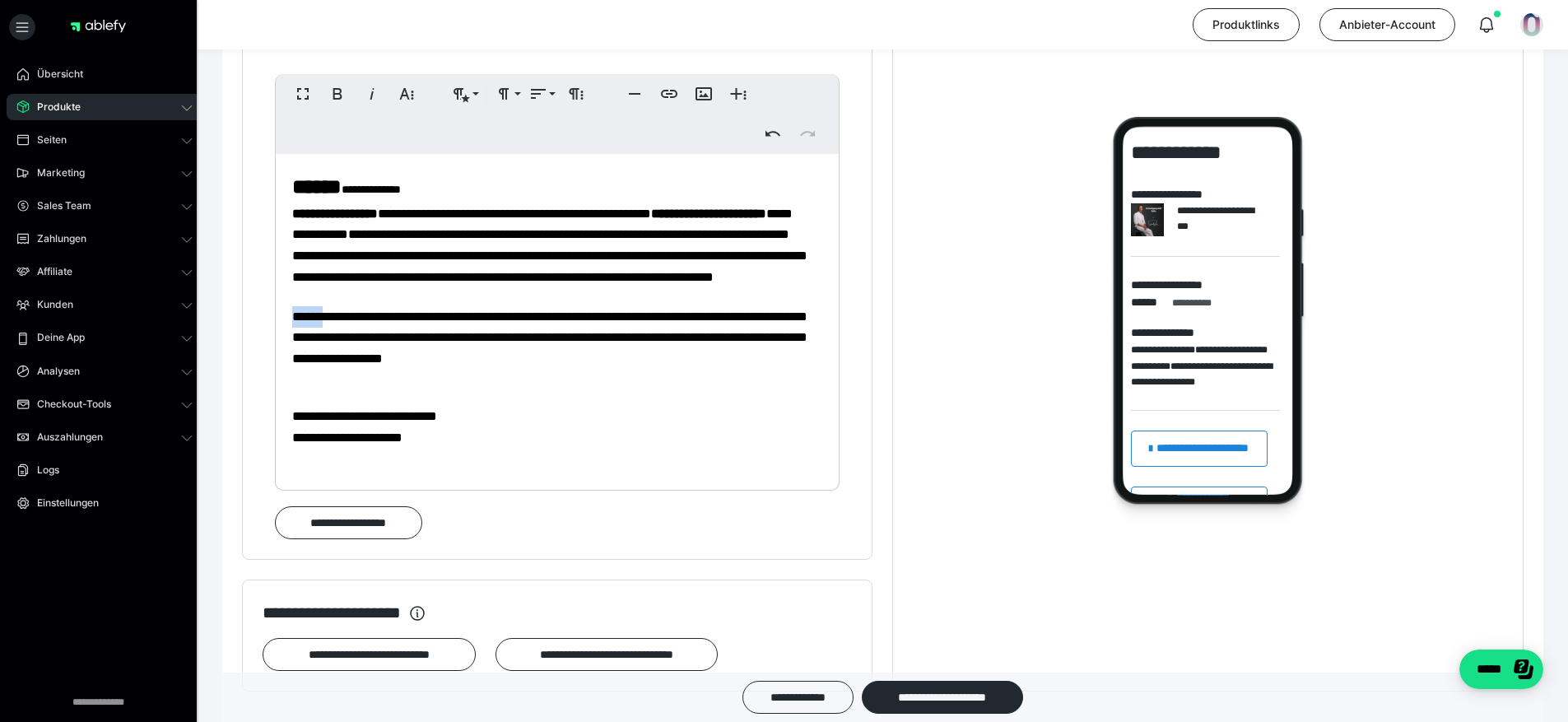 drag, startPoint x: 329, startPoint y: 351, endPoint x: 297, endPoint y: 355, distance: 32.249031 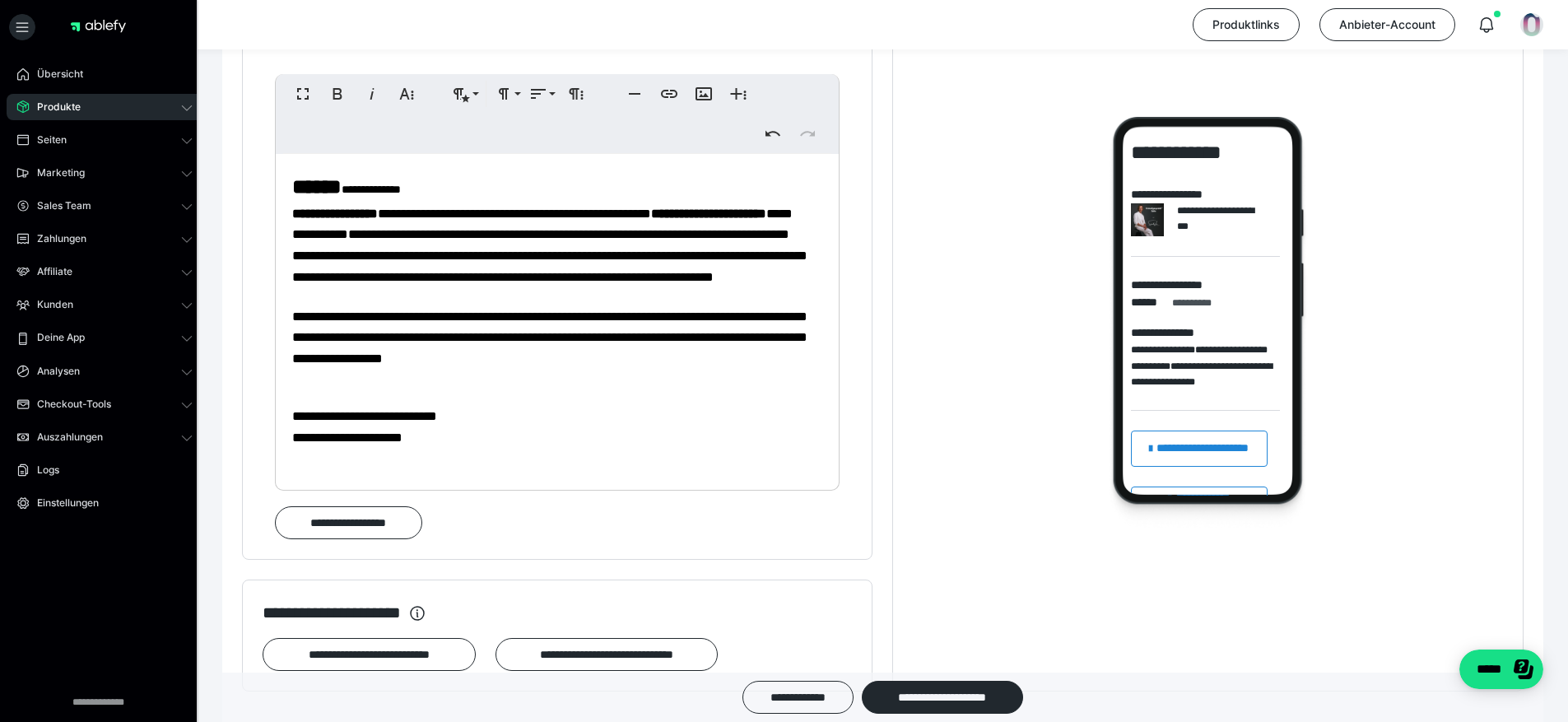 click on "**********" at bounding box center [550, 338] 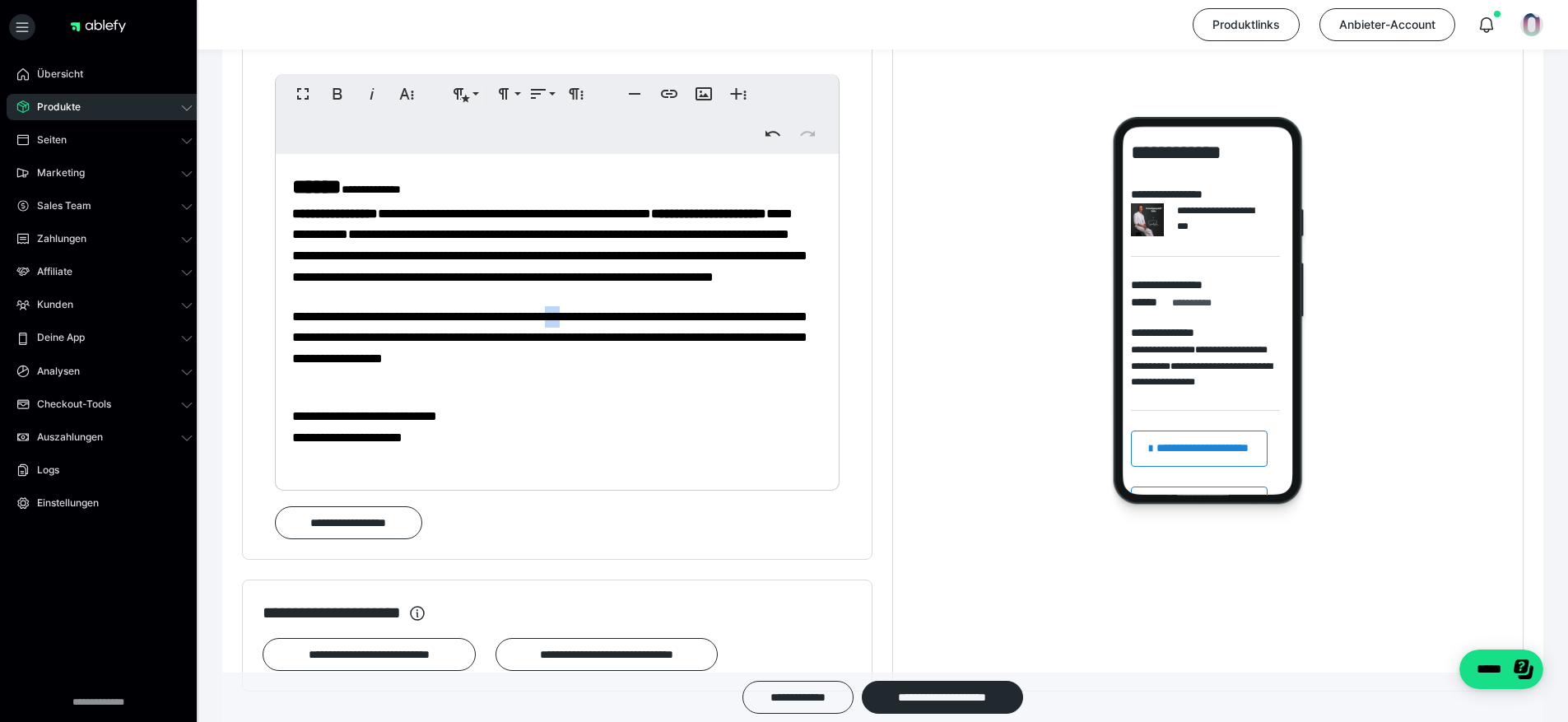 drag, startPoint x: 605, startPoint y: 355, endPoint x: 625, endPoint y: 354, distance: 20.024984 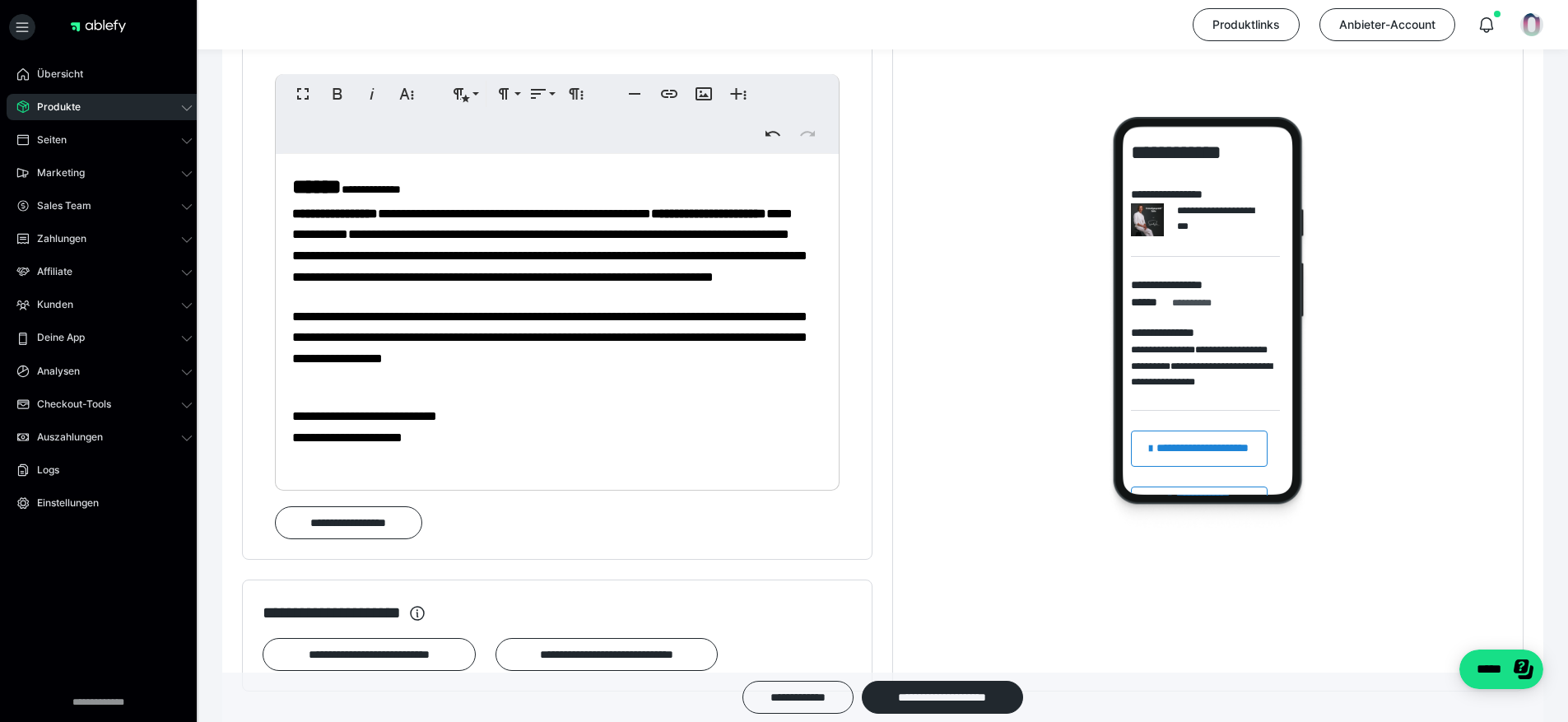click on "**********" at bounding box center [550, 338] 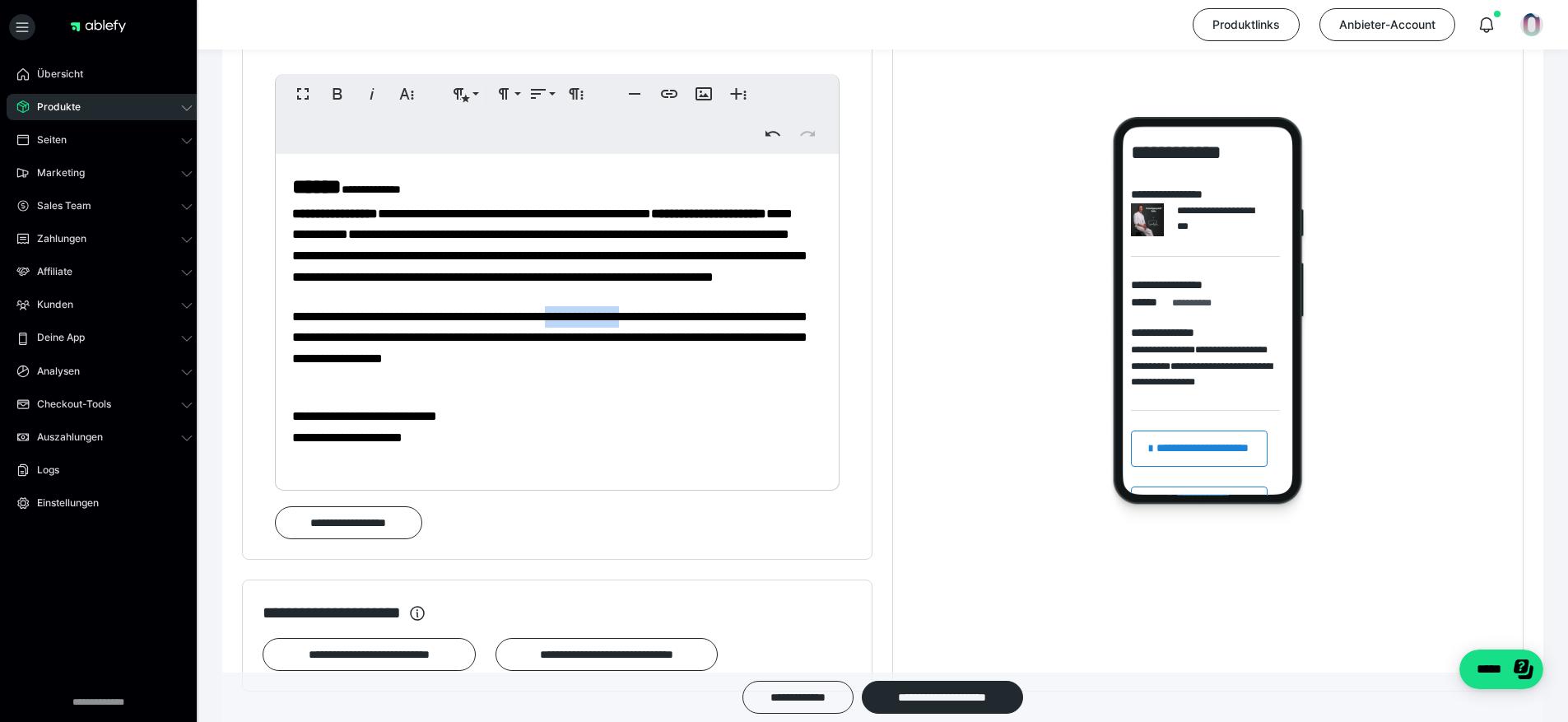 drag, startPoint x: 607, startPoint y: 352, endPoint x: 697, endPoint y: 352, distance: 90 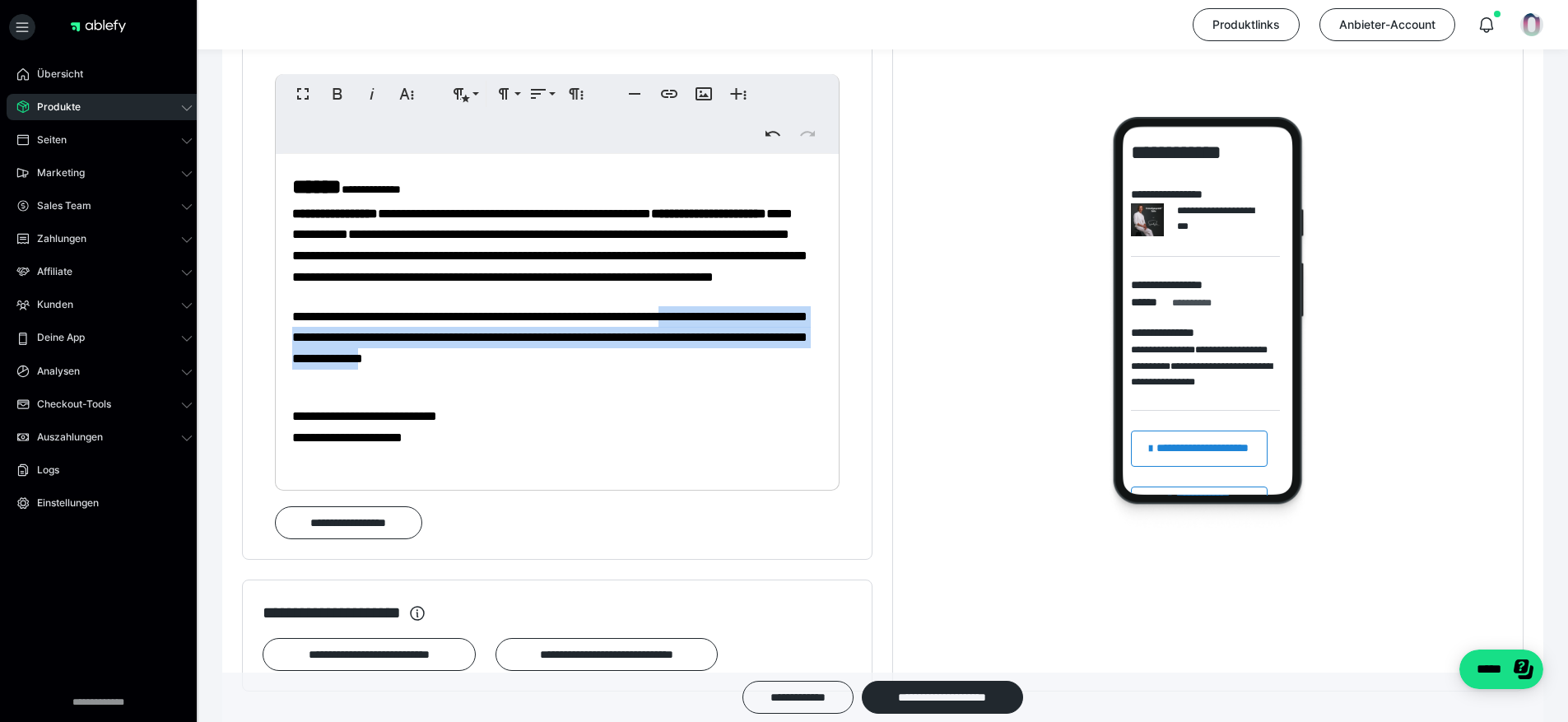 drag, startPoint x: 746, startPoint y: 351, endPoint x: 682, endPoint y: 396, distance: 78.23682 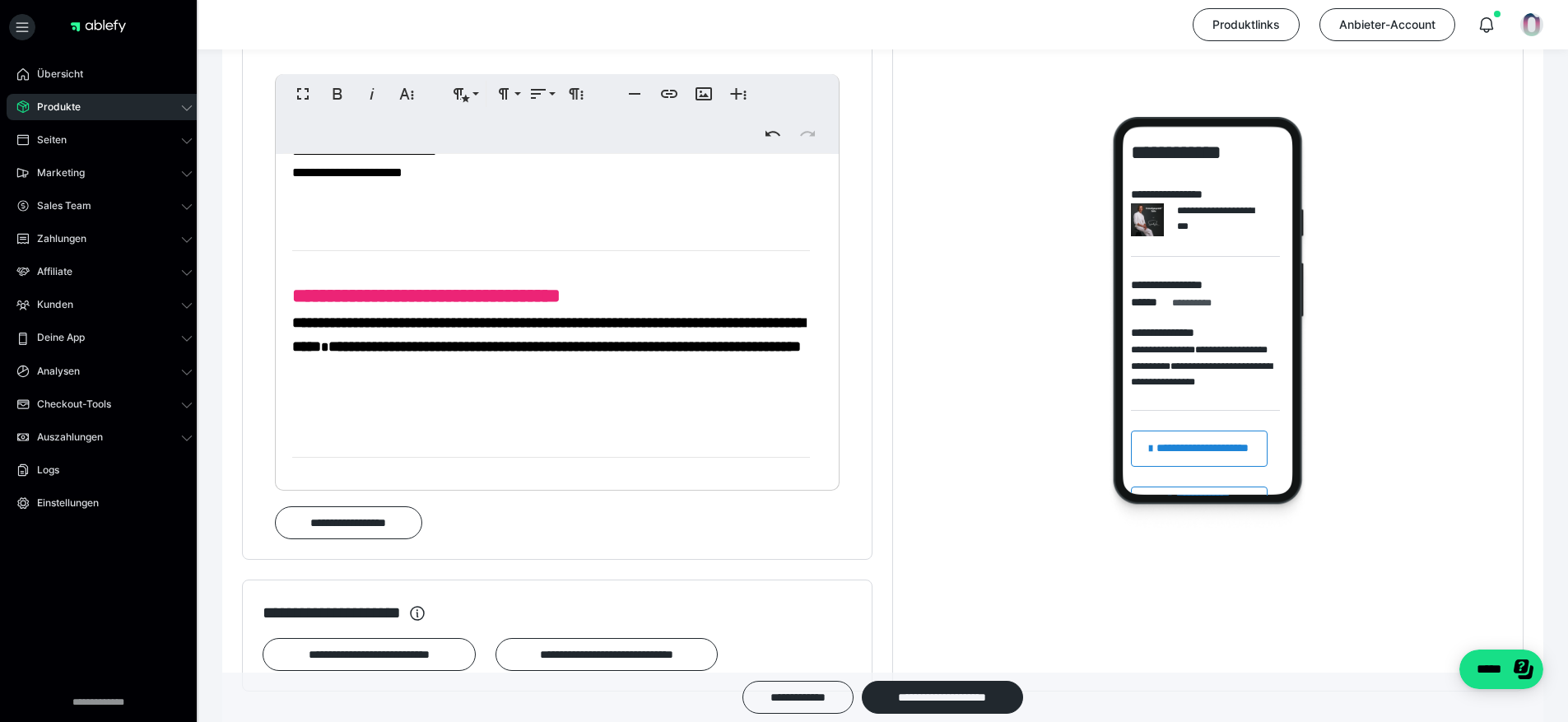 scroll, scrollTop: 226, scrollLeft: 0, axis: vertical 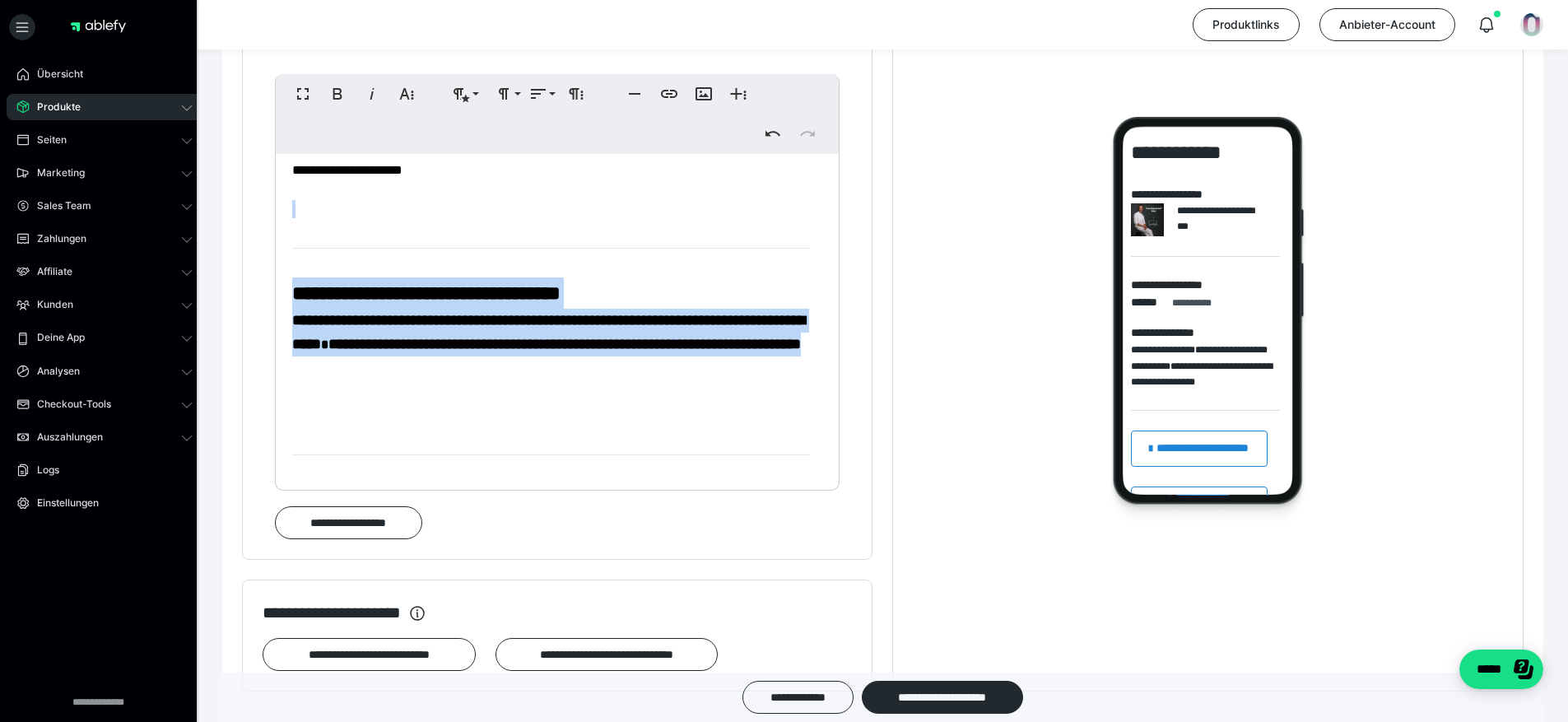 drag, startPoint x: 601, startPoint y: 402, endPoint x: 291, endPoint y: 273, distance: 335.76927 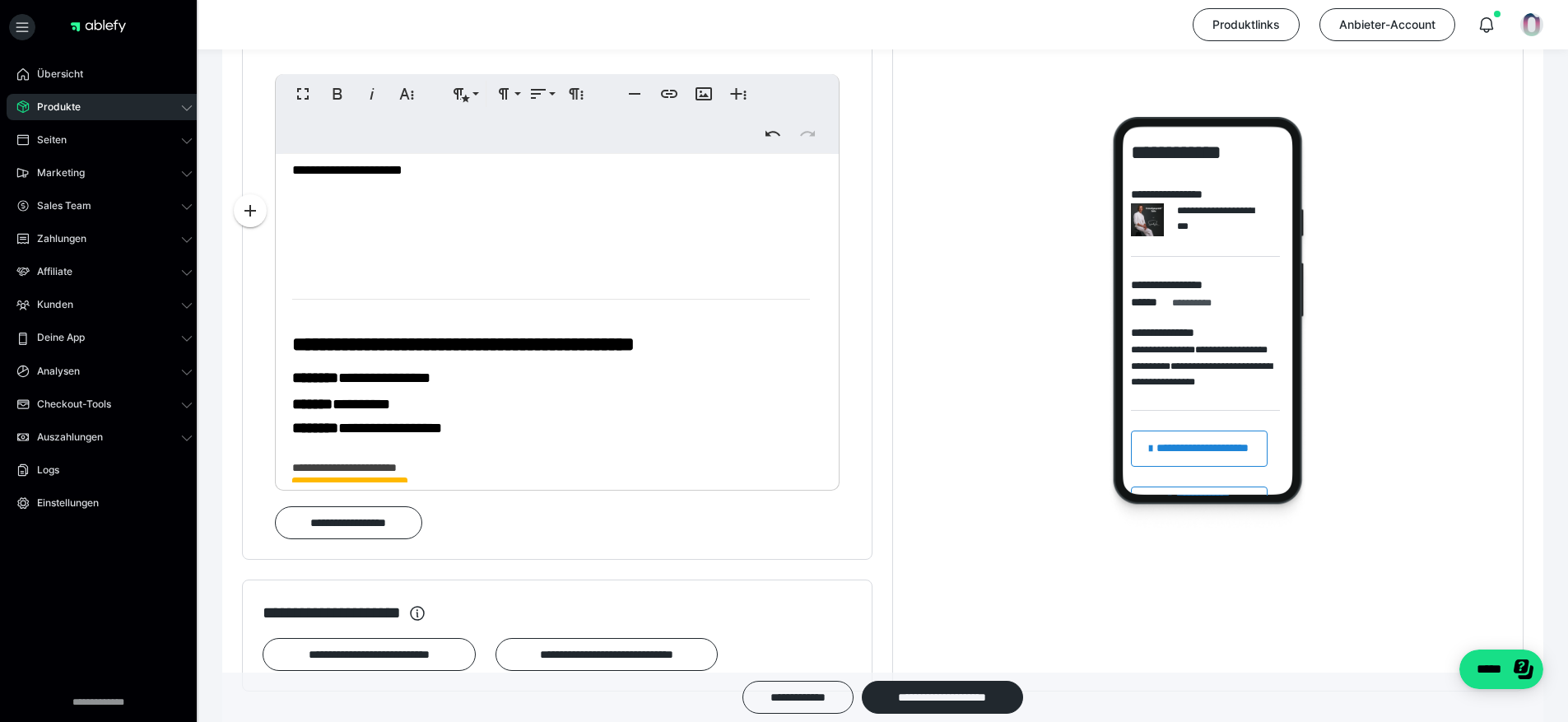 click on "**********" at bounding box center [551, 600] 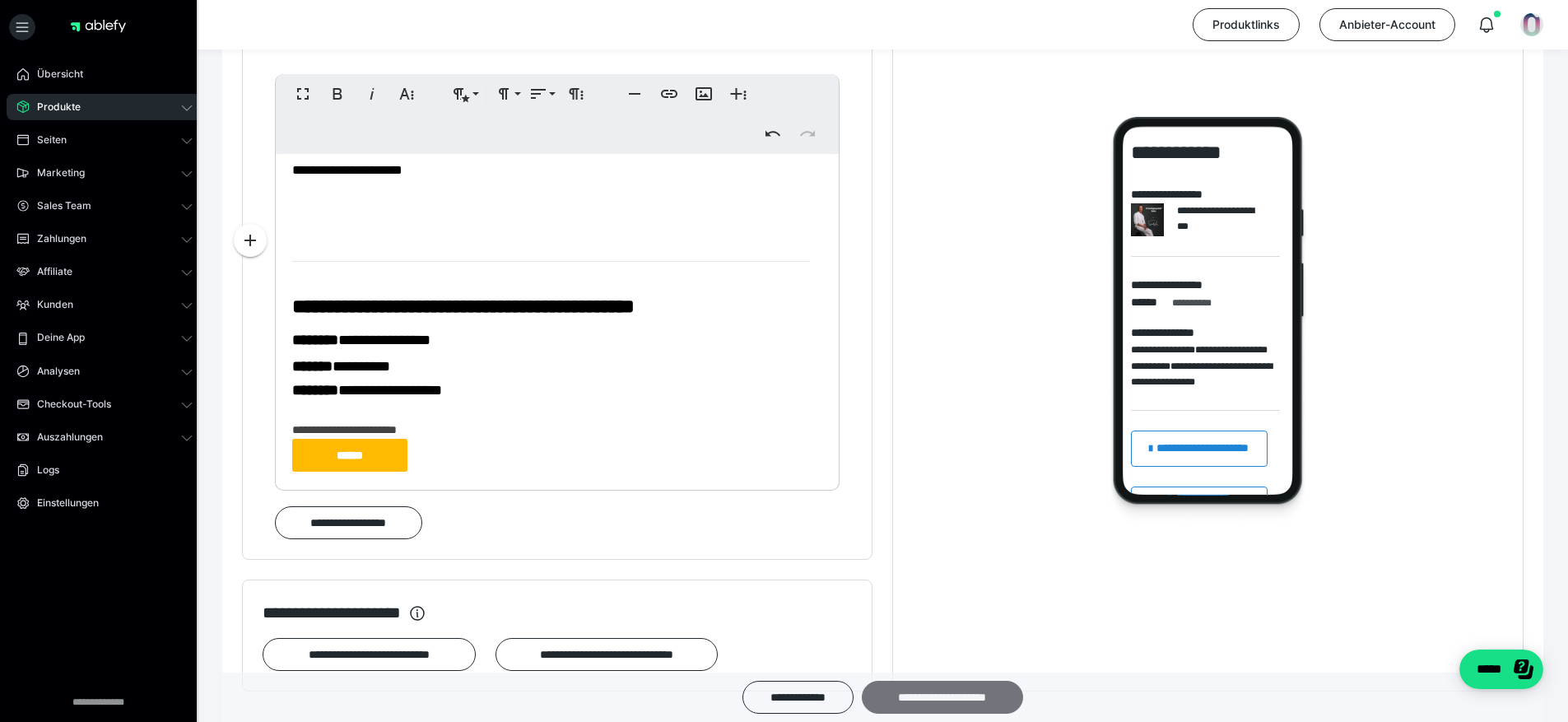 click on "**********" at bounding box center (942, 697) 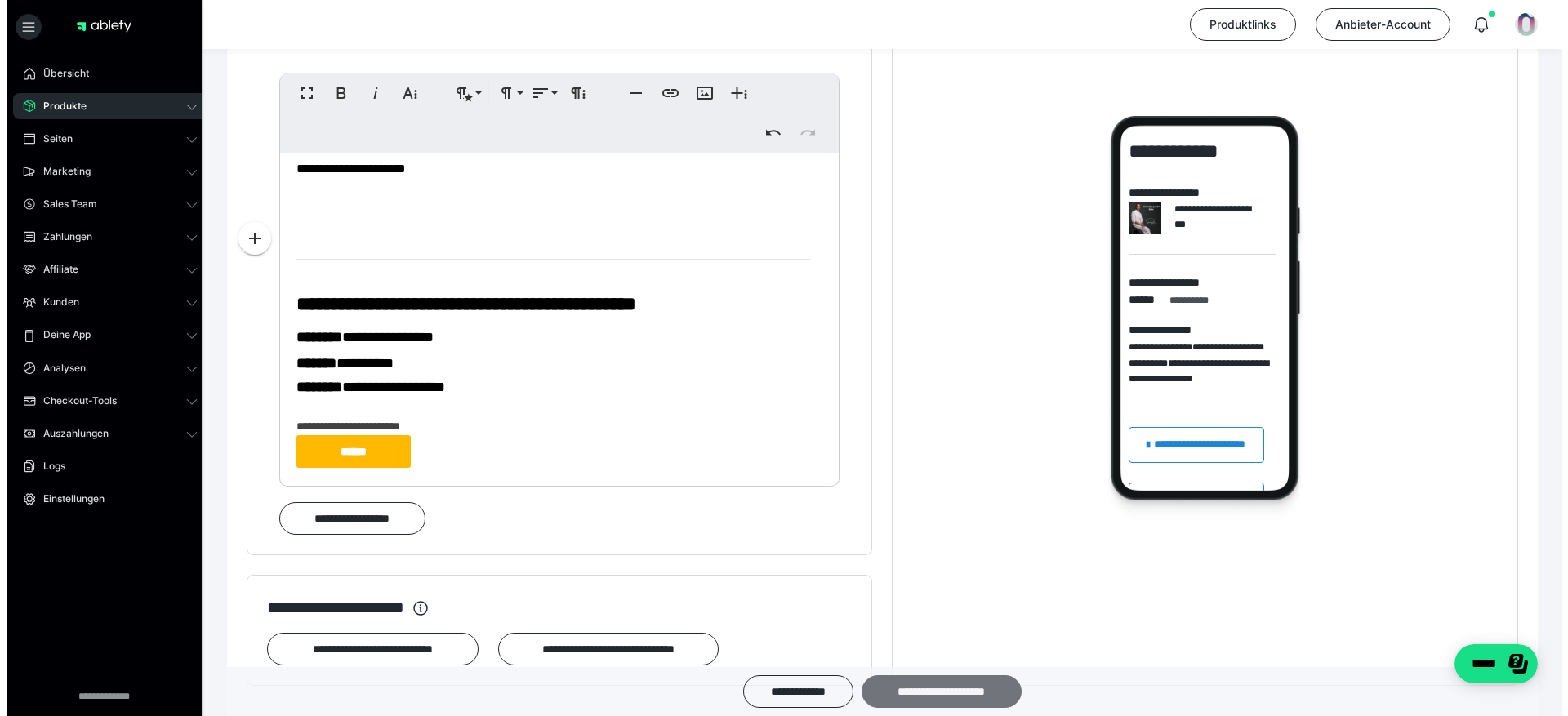 scroll, scrollTop: 0, scrollLeft: 0, axis: both 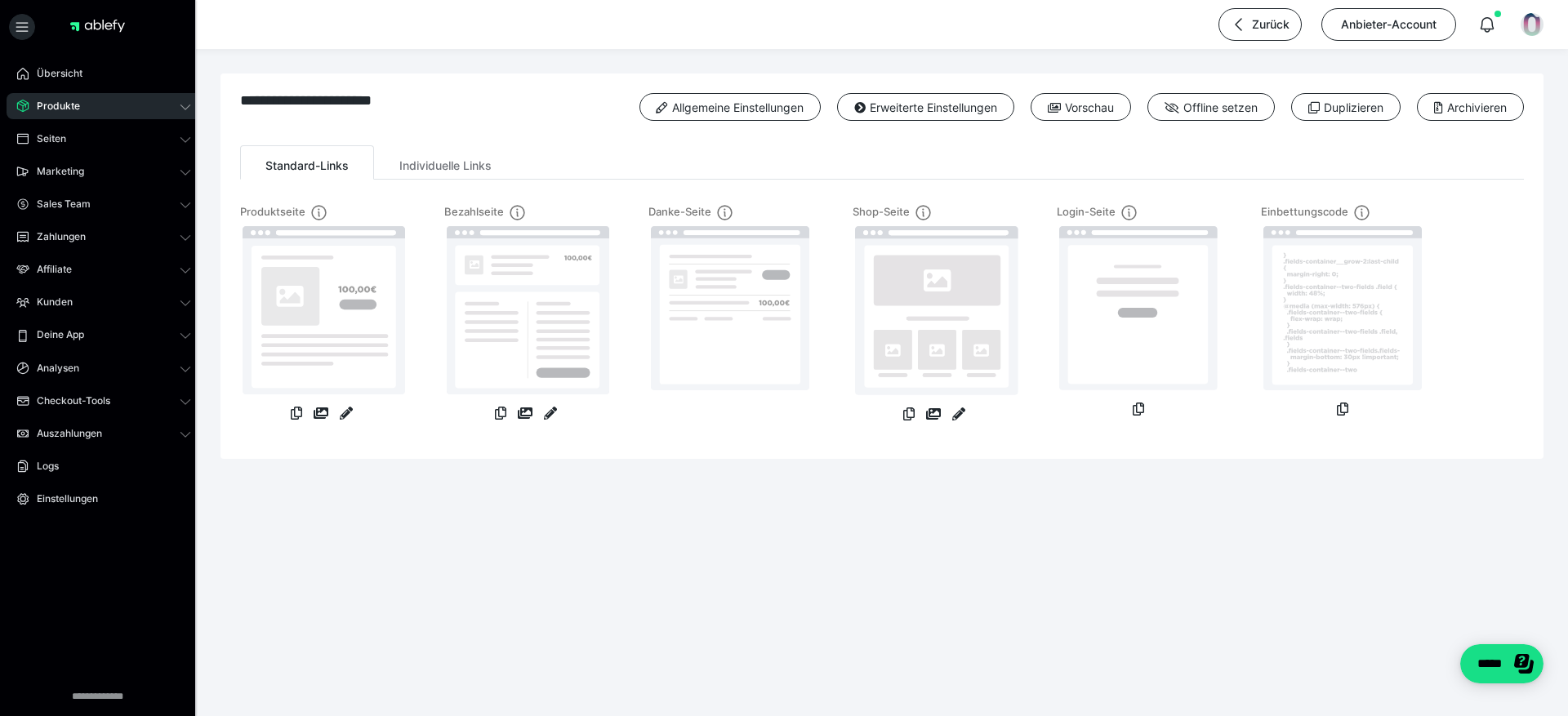 click on "**********" at bounding box center [882, 266] 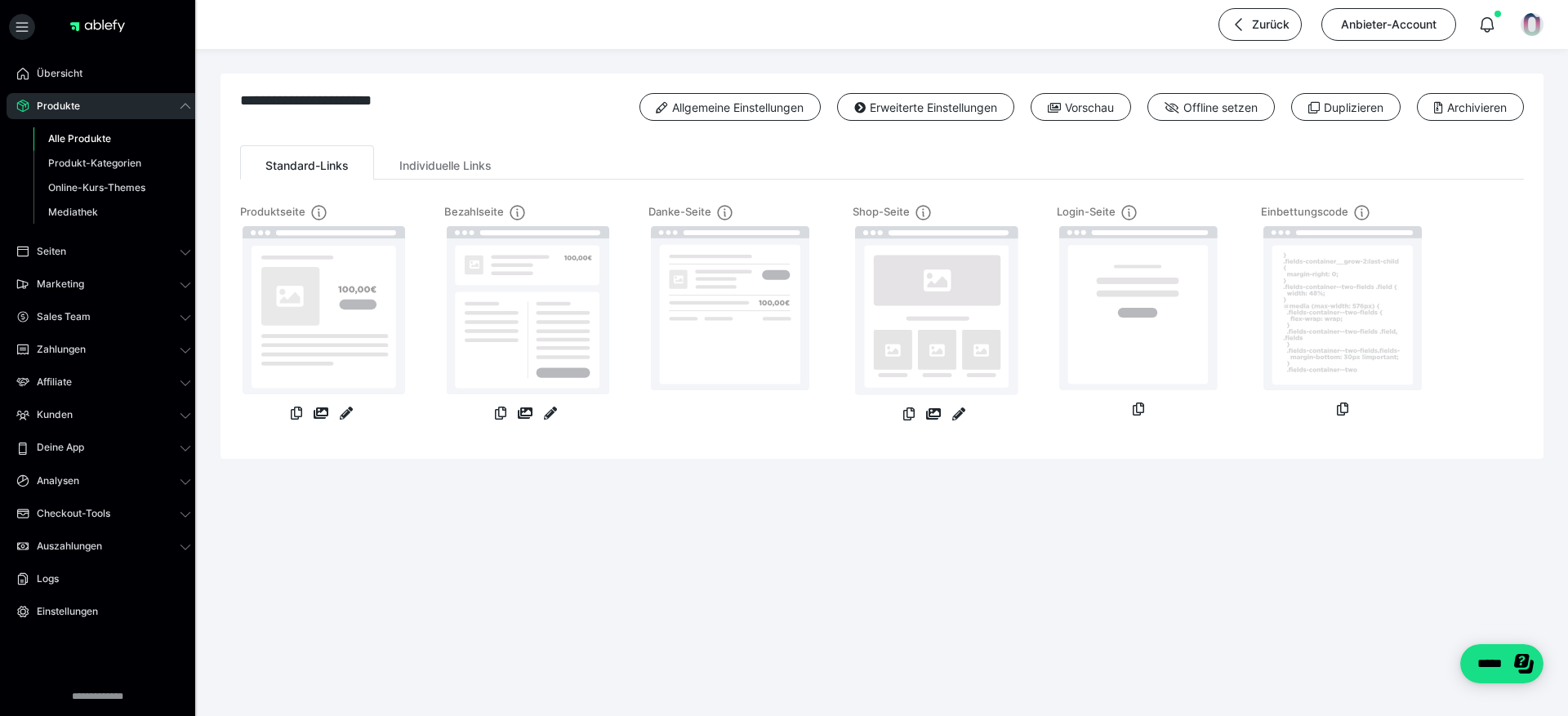 click on "Alle Produkte" at bounding box center [79, 138] 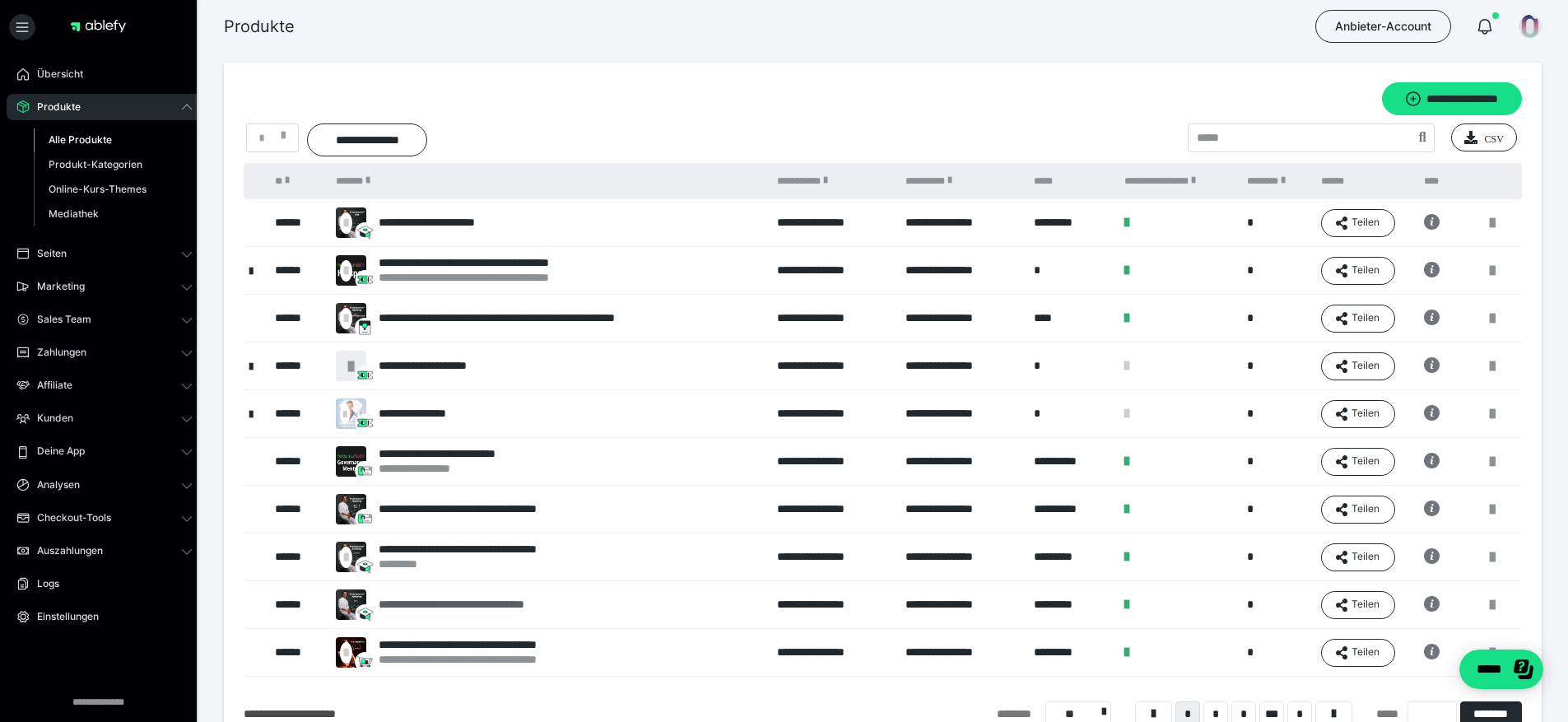 click on "**********" at bounding box center [482, 604] 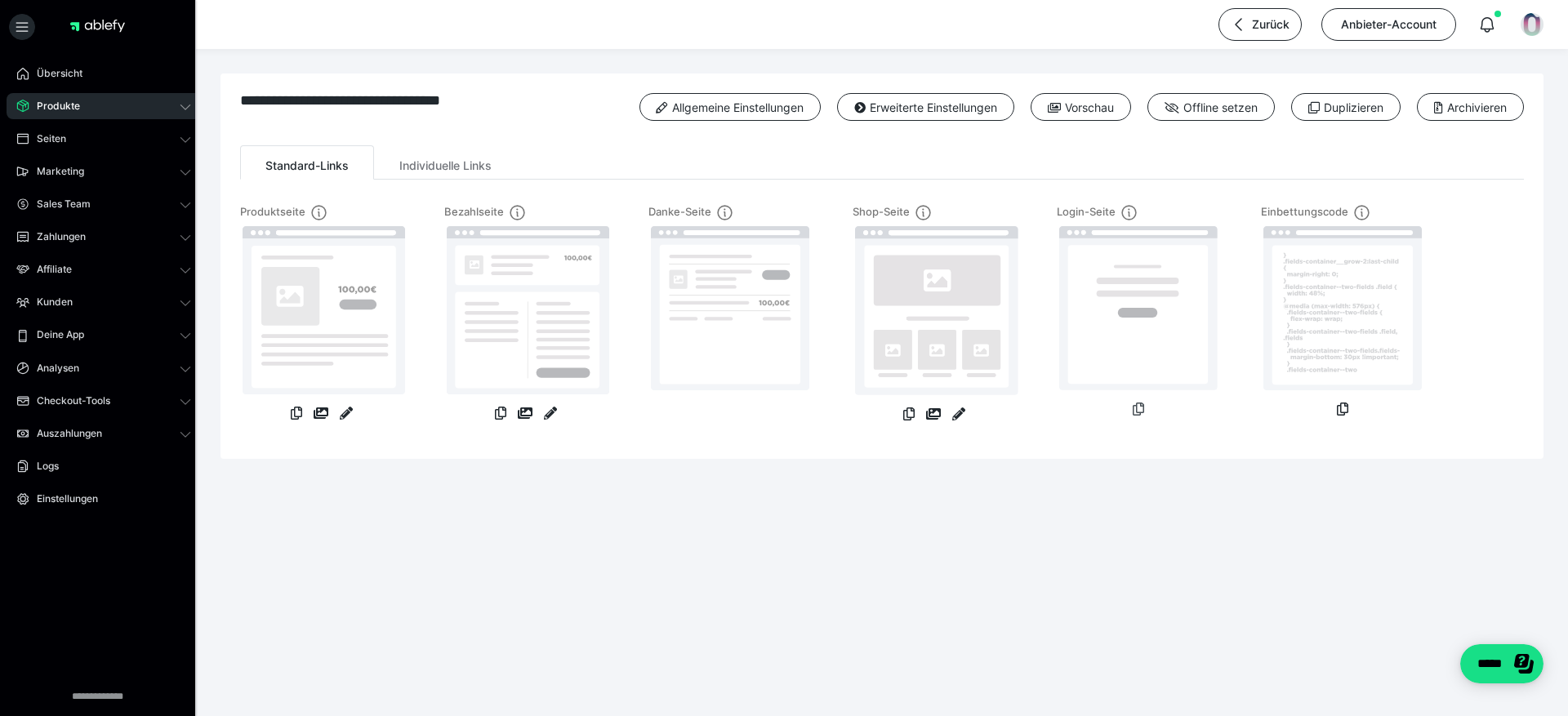 click at bounding box center (1138, 409) 